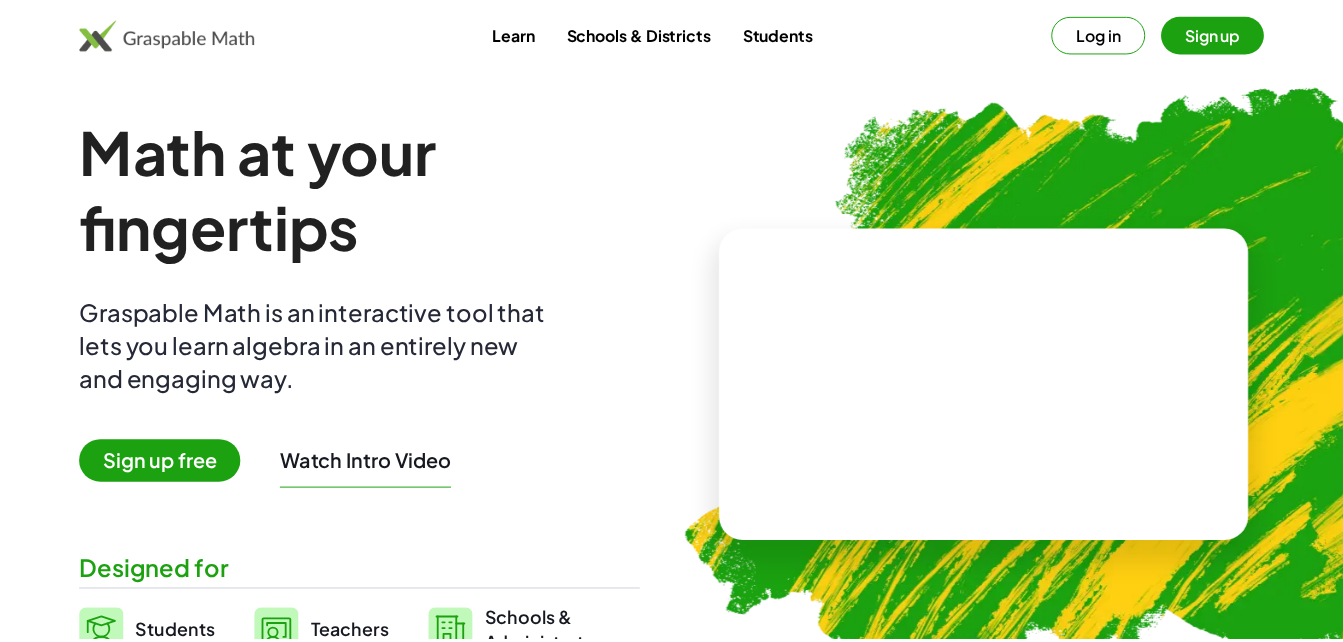 scroll, scrollTop: 0, scrollLeft: 0, axis: both 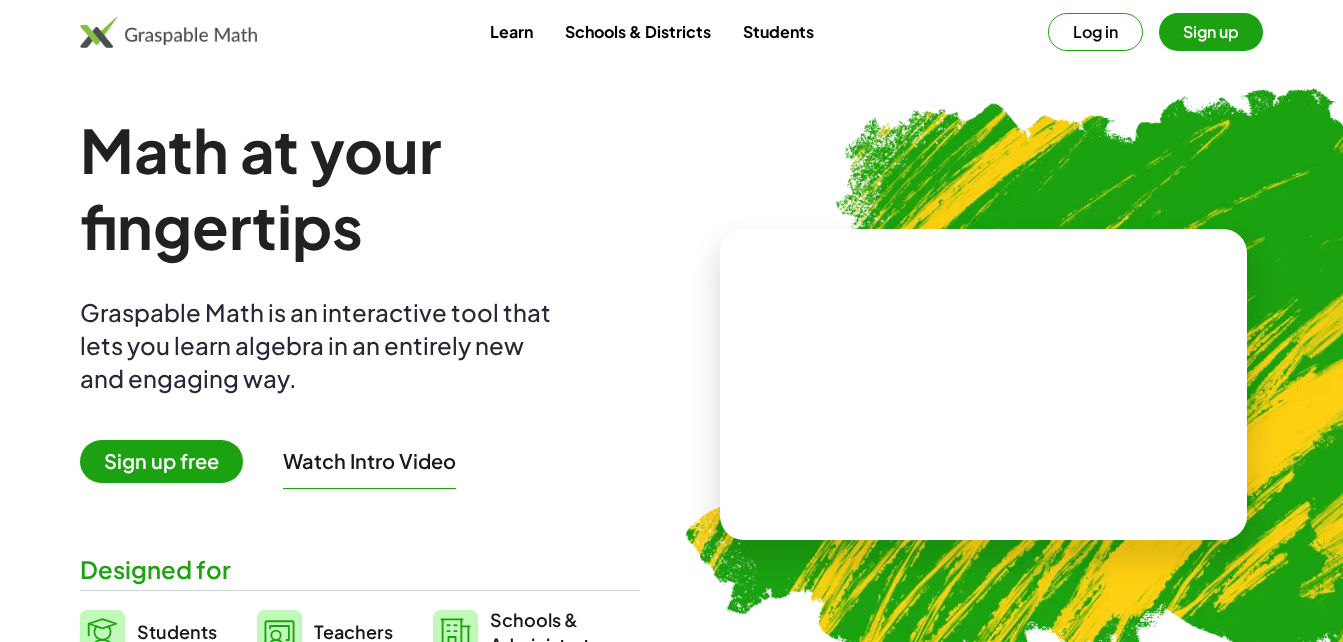 click on "Sign up" at bounding box center [1211, 32] 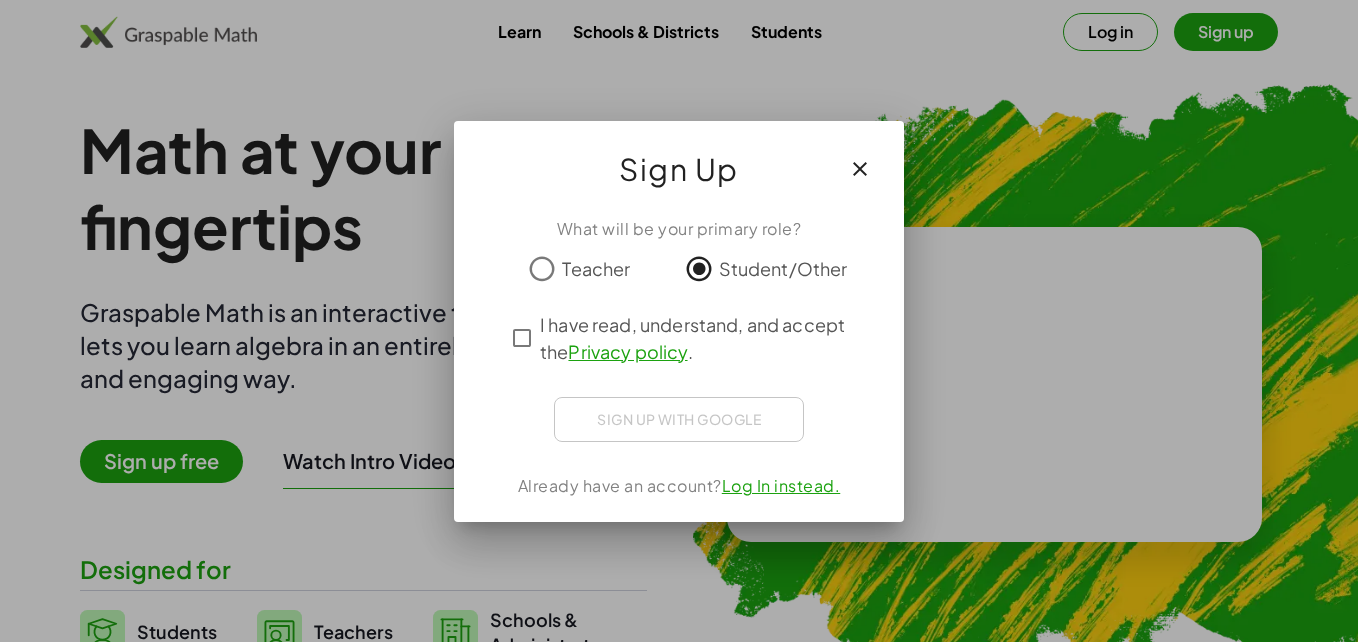 click on "Sign up with Google  Sign in with Google Sign in with Google. Opens in new tab" at bounding box center [679, 419] 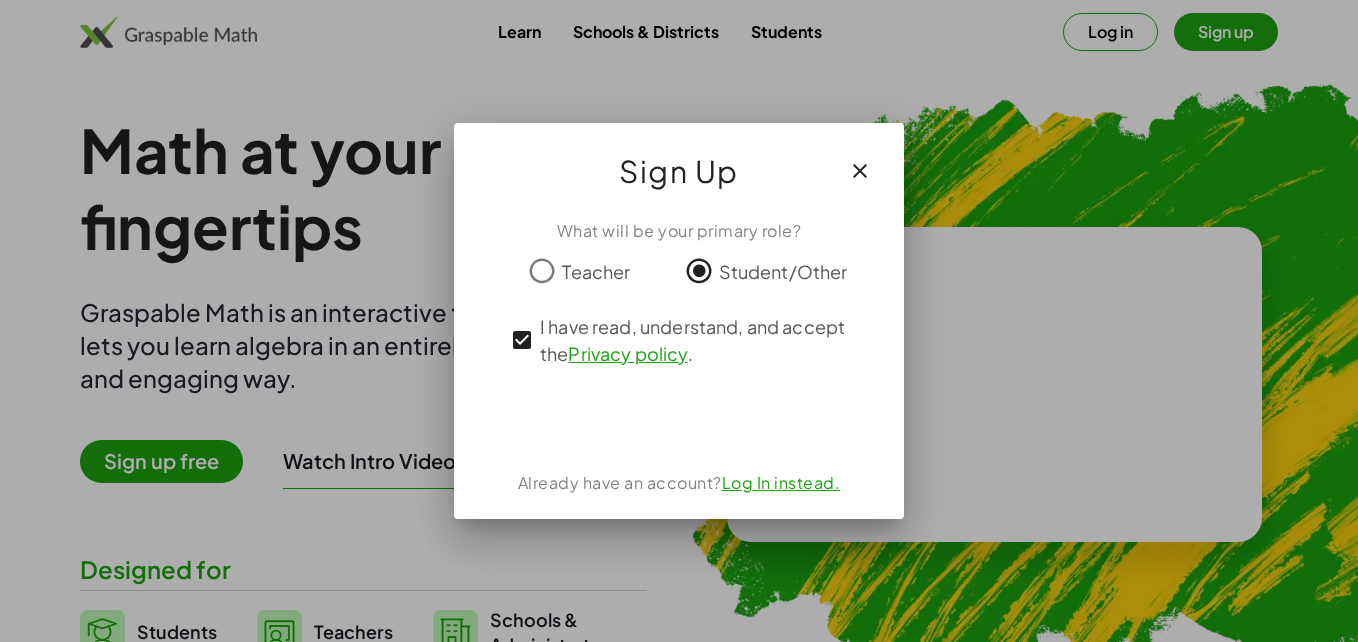 click at bounding box center [679, 321] 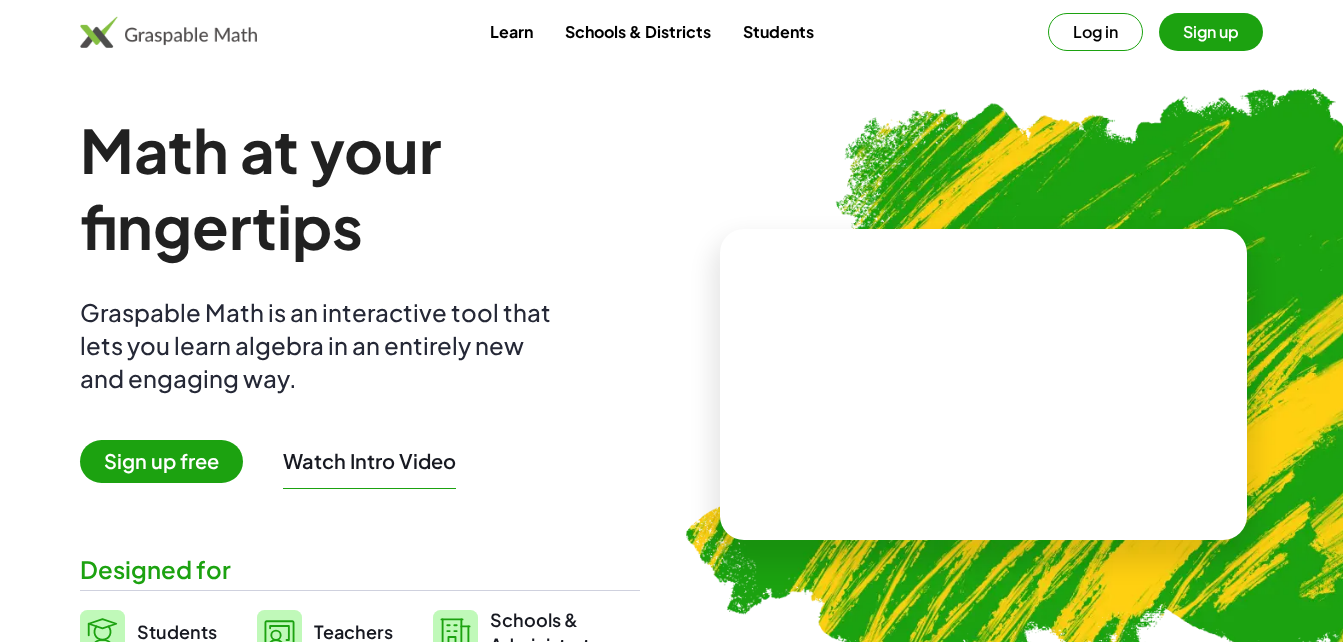 click on "Sign up" at bounding box center [1211, 32] 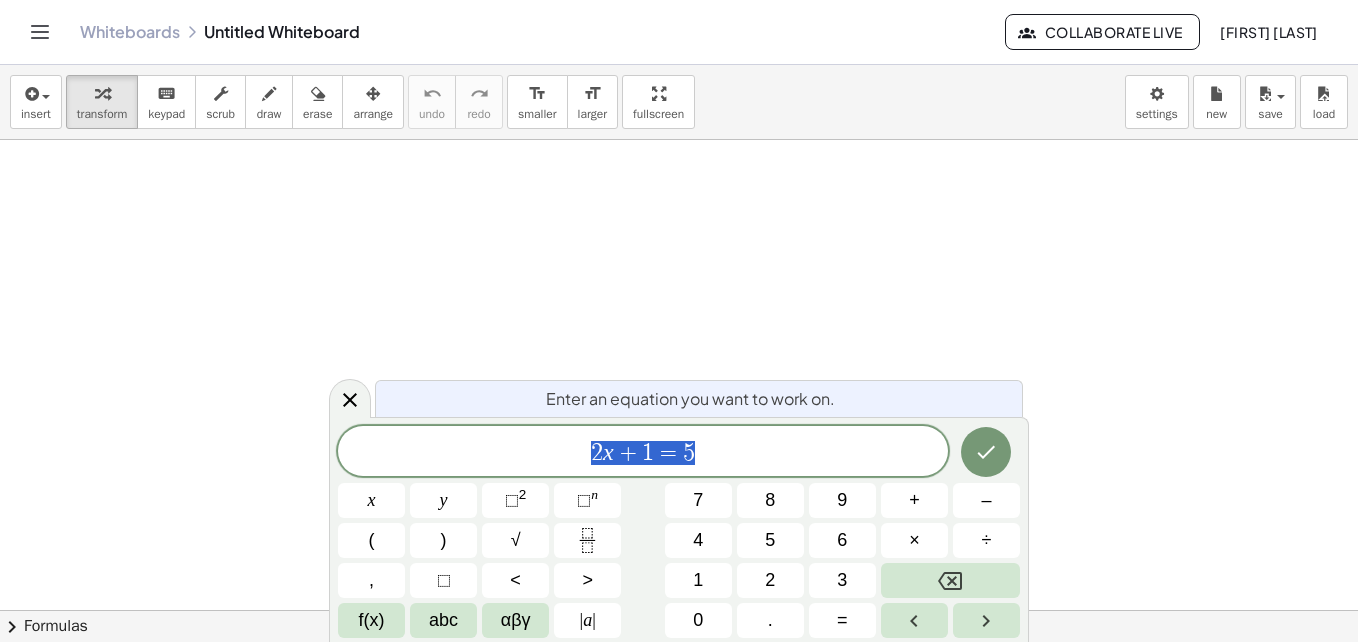 click 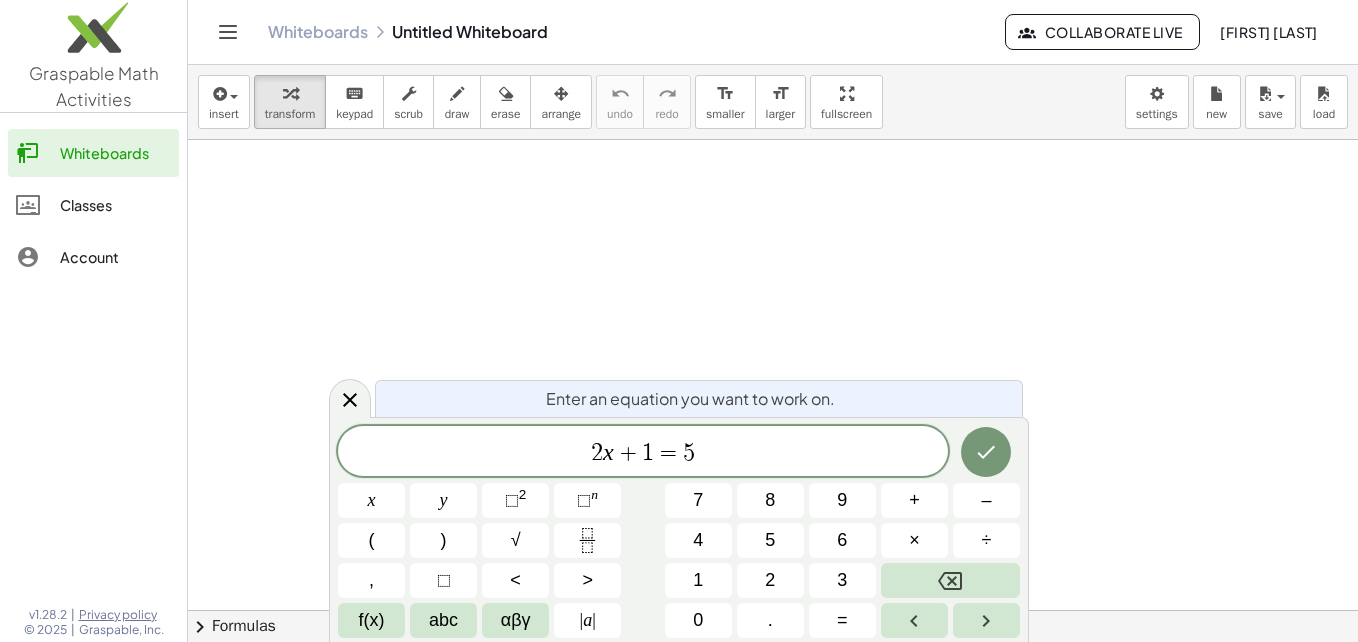 click on "Classes" 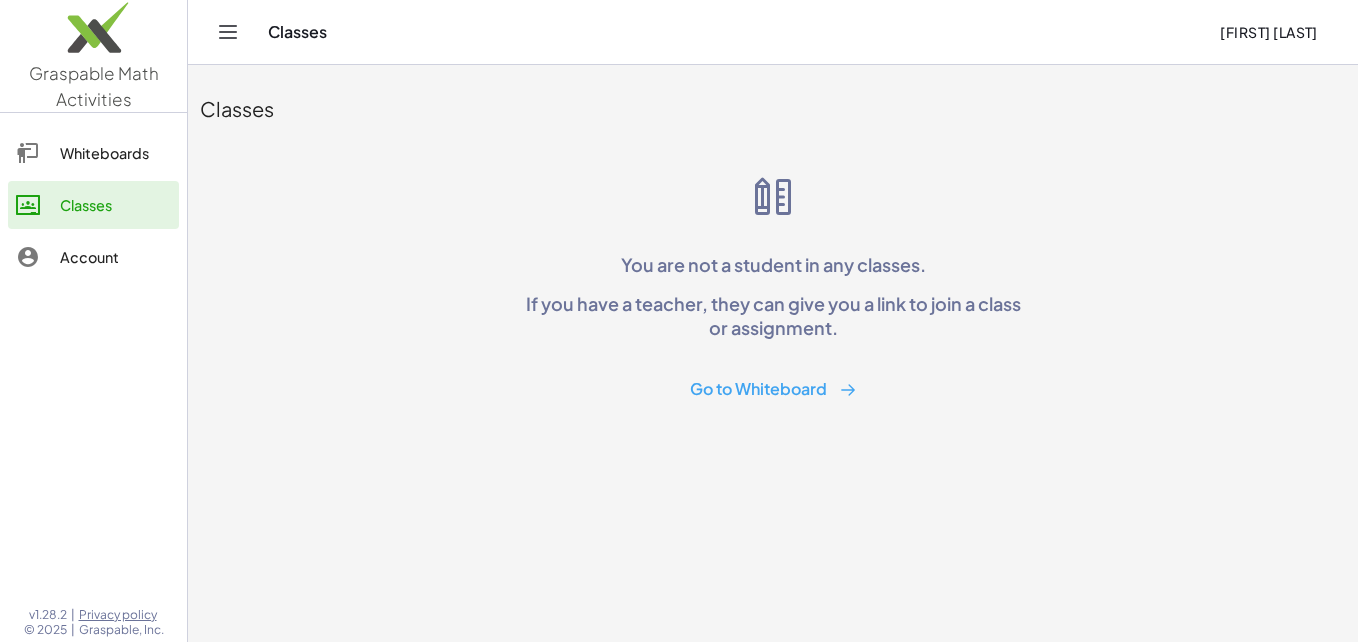 click on "Go to Whiteboard" at bounding box center (773, 389) 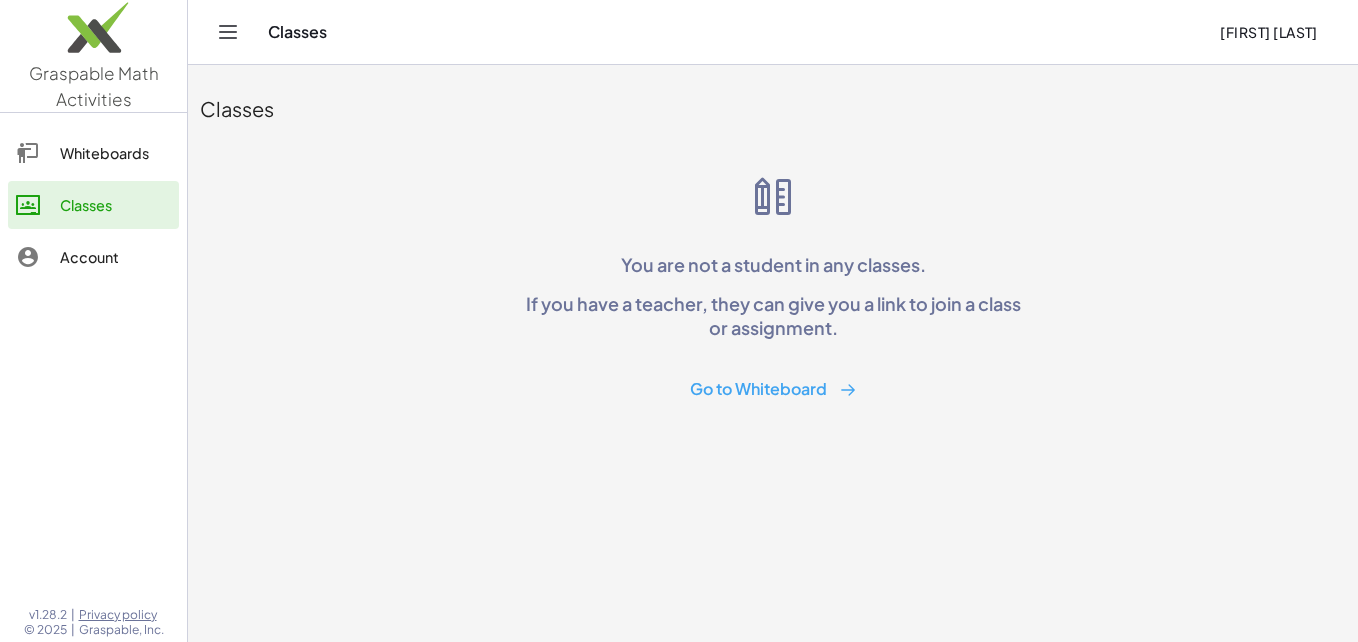 click on "Whiteboards" 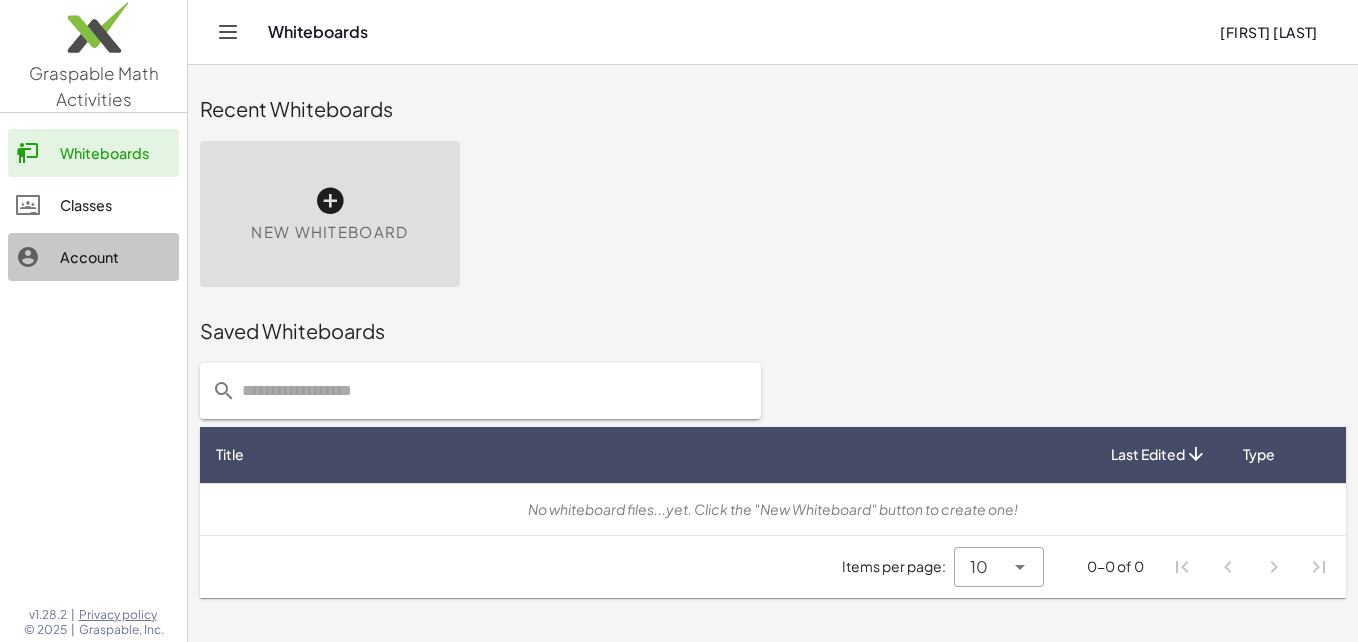 click on "Account" 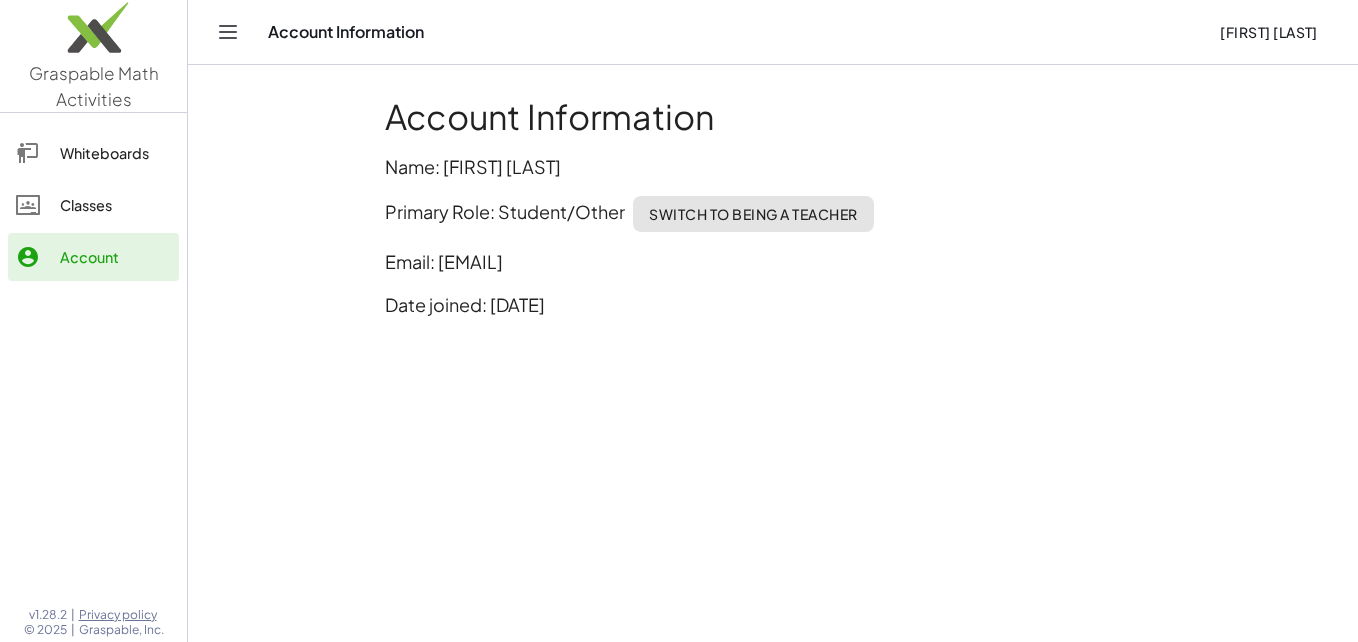 click 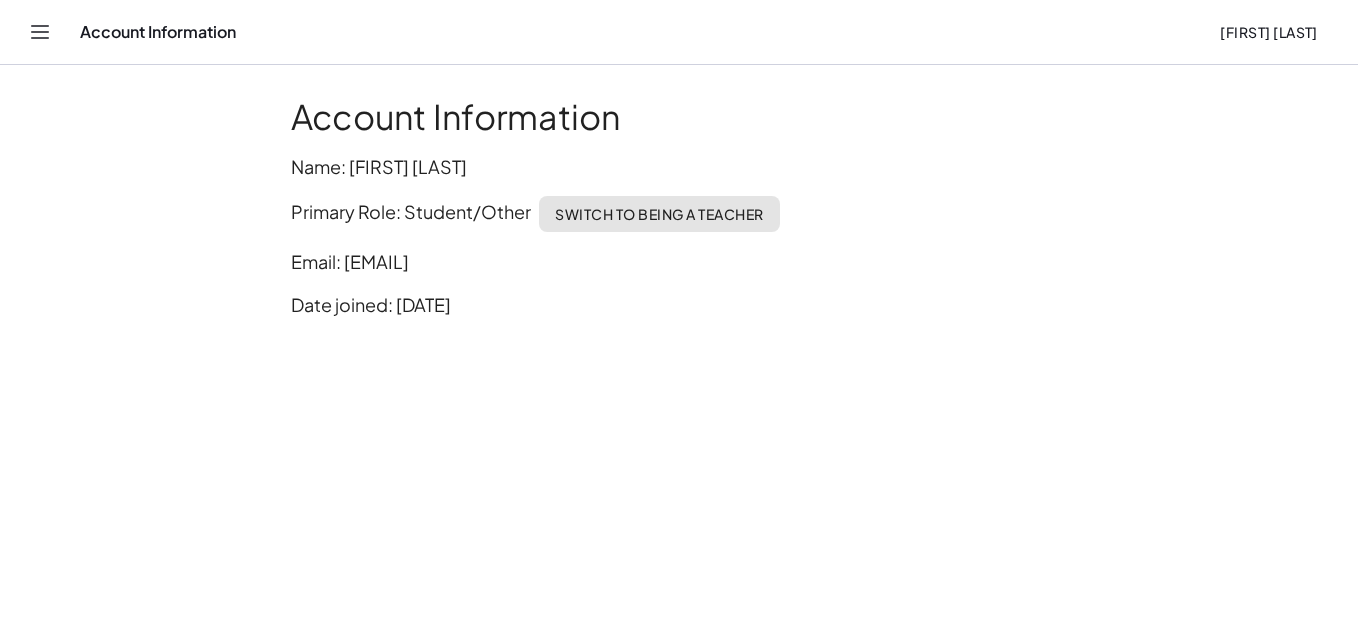 click on "Account Information  [FIRST] [LAST]" at bounding box center (679, 32) 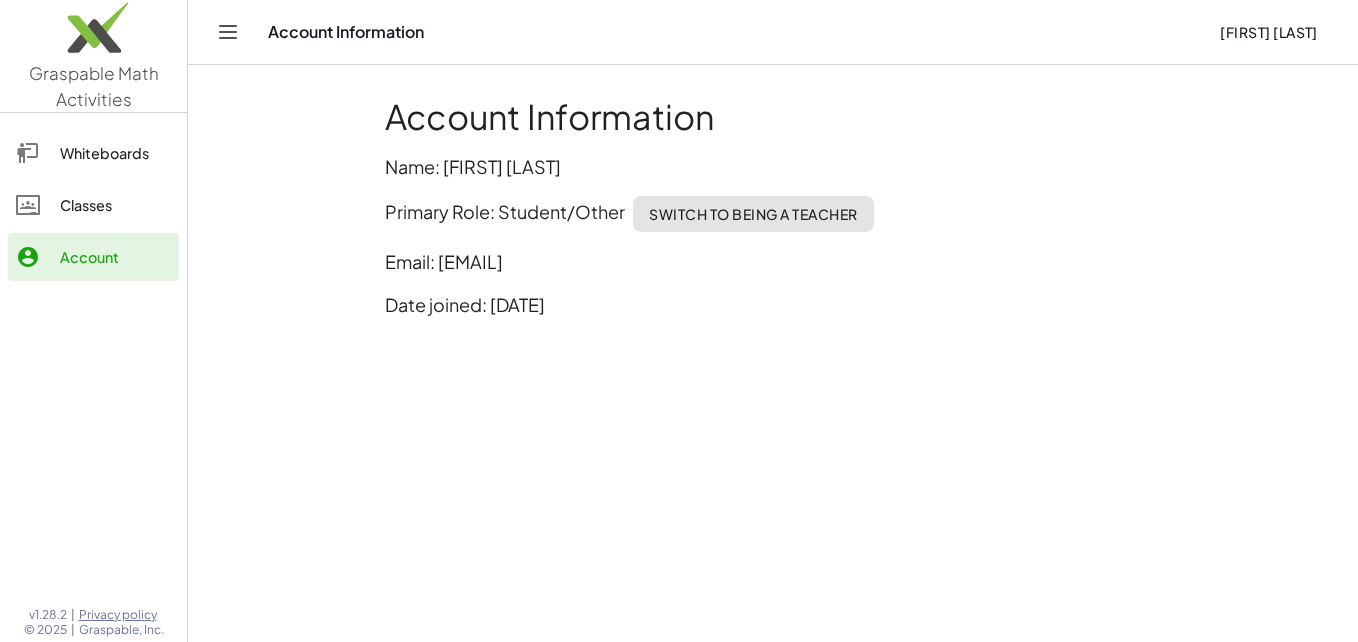 click 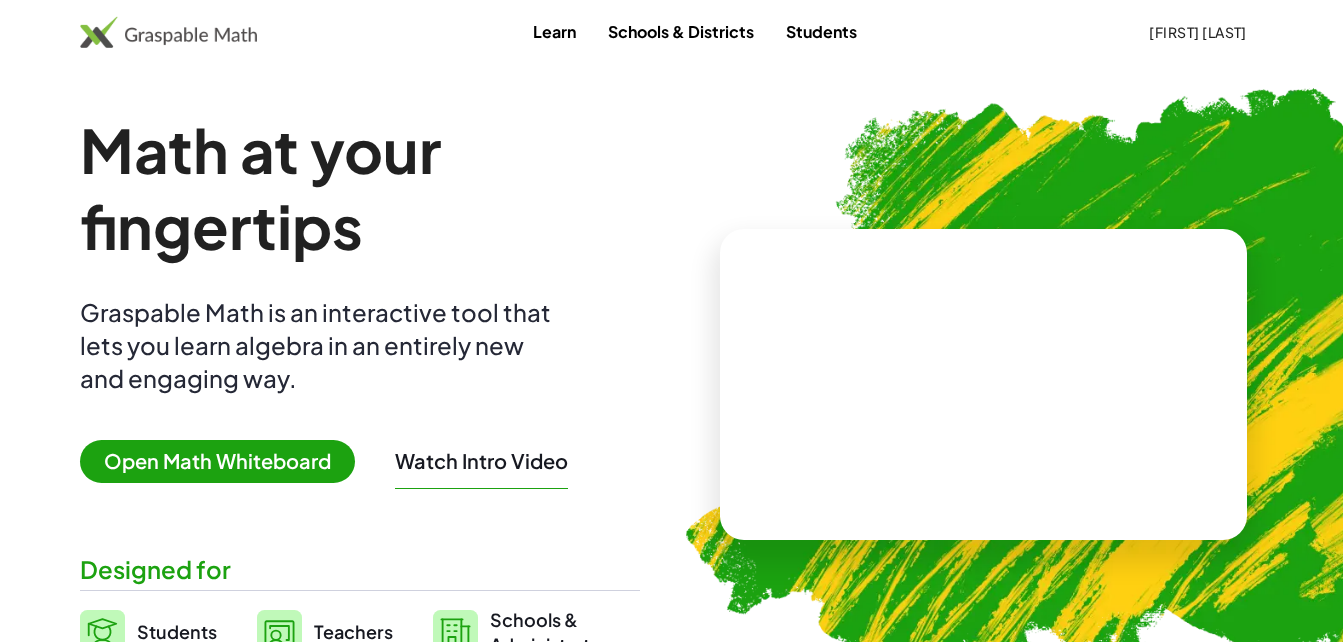 scroll, scrollTop: 565, scrollLeft: 0, axis: vertical 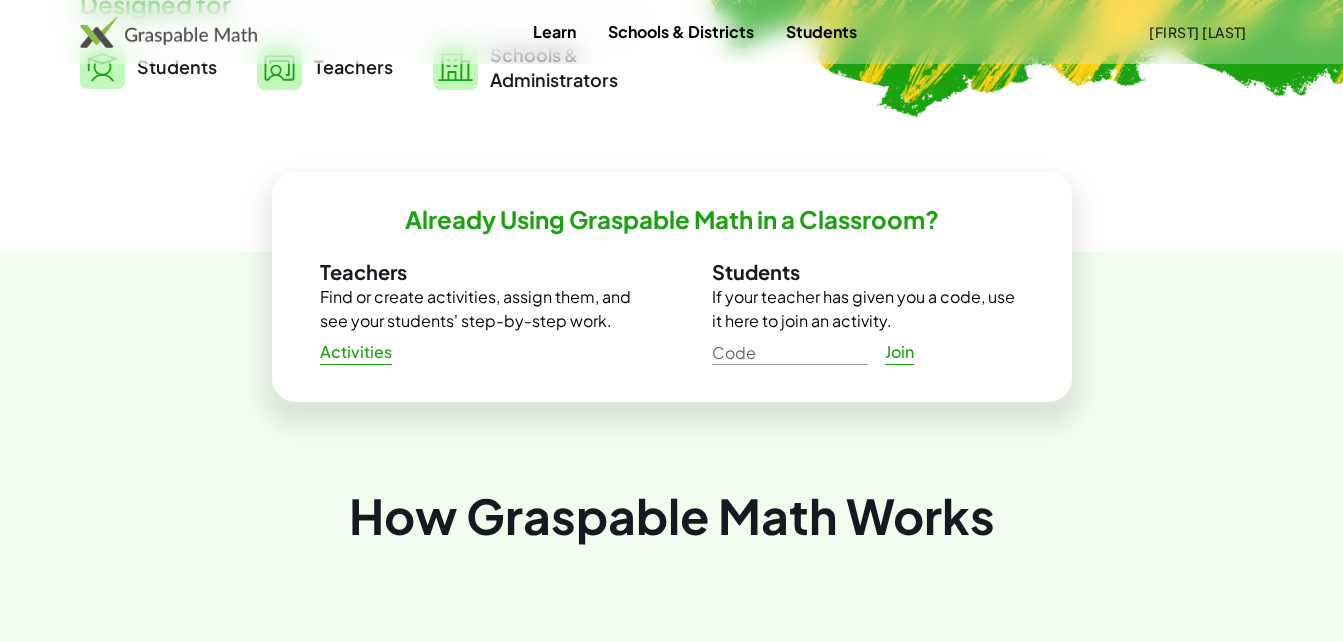 click on "Code Code  Join" at bounding box center (868, 351) 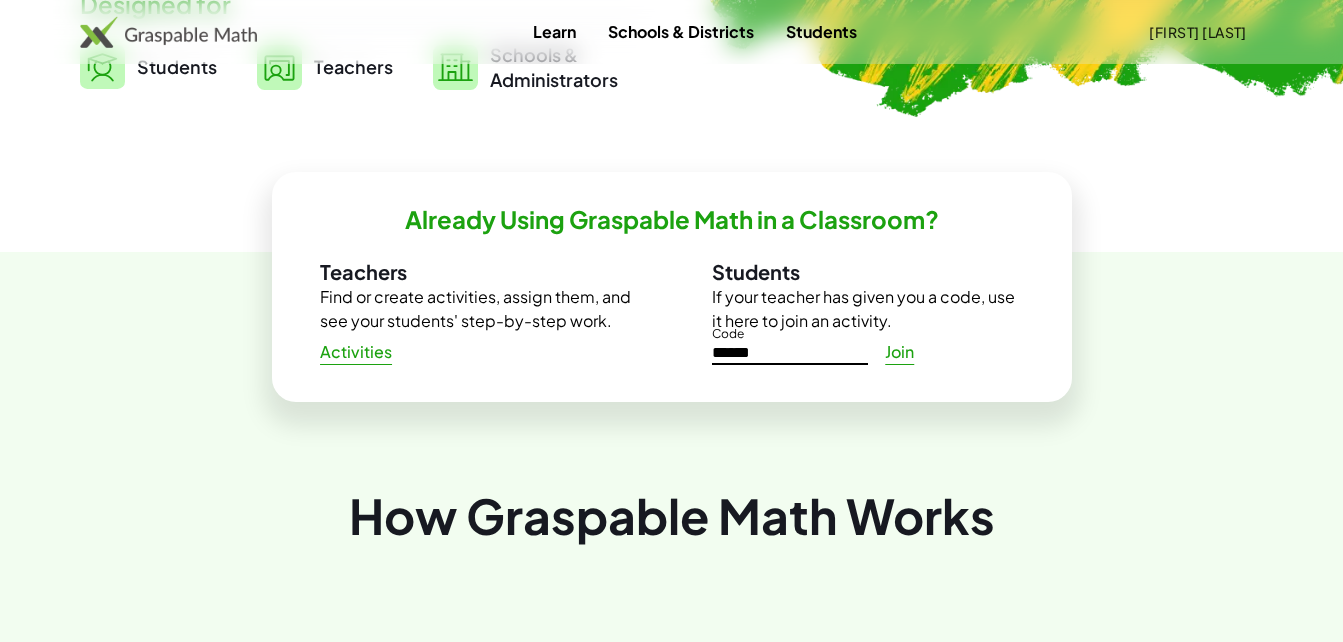 type on "******" 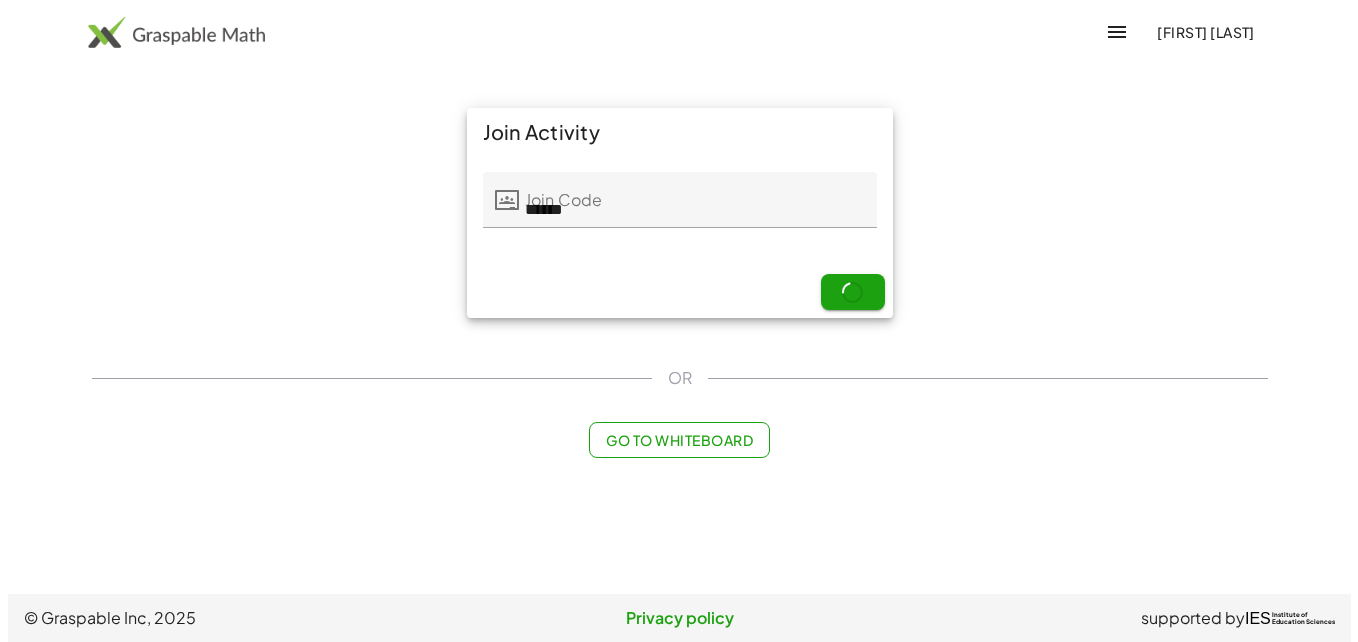 scroll, scrollTop: 0, scrollLeft: 0, axis: both 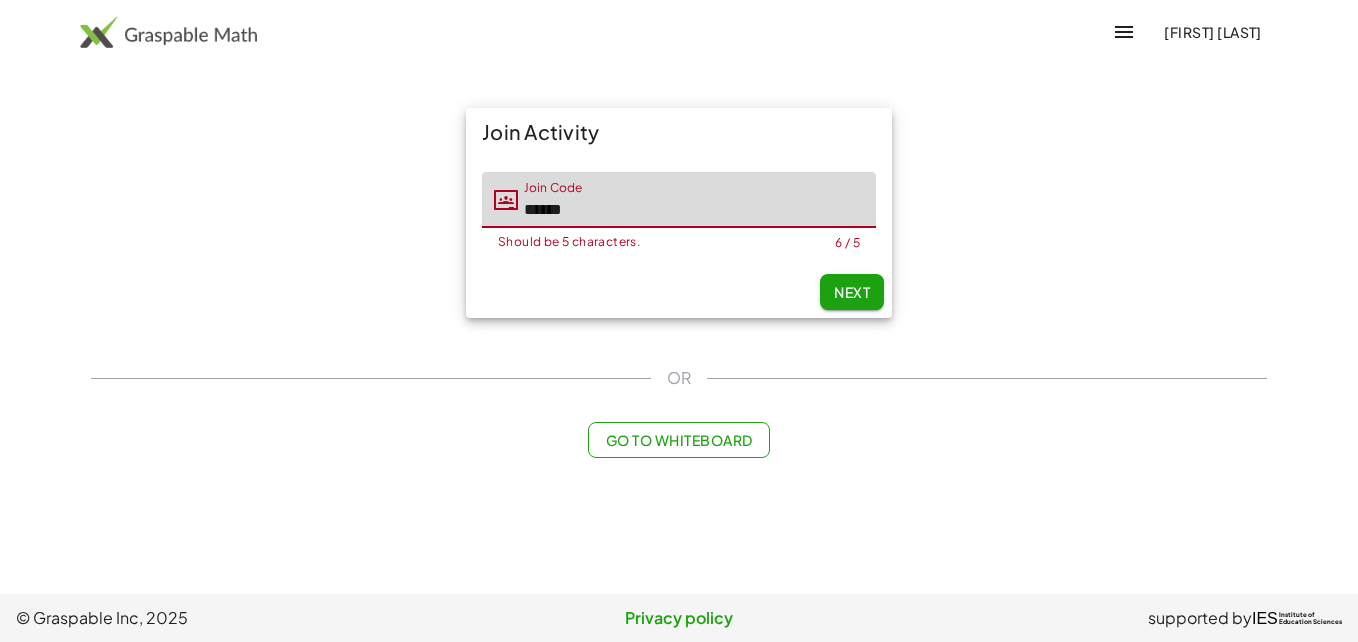 click on "******" 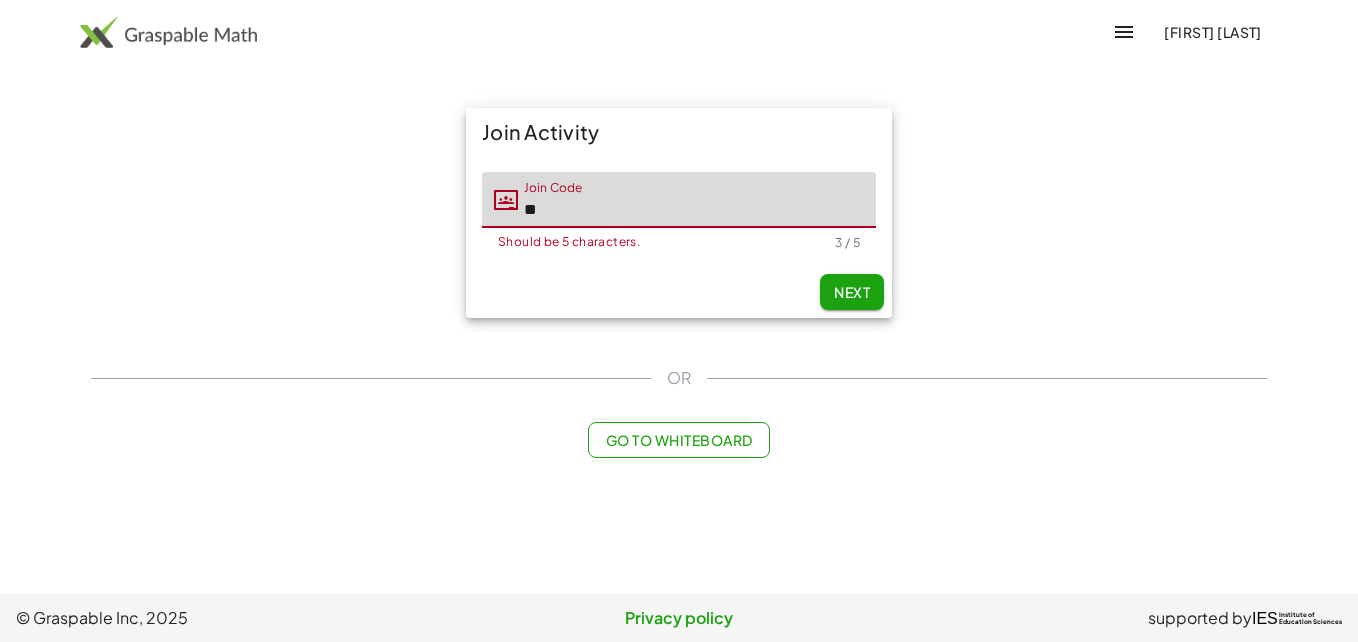 type on "*" 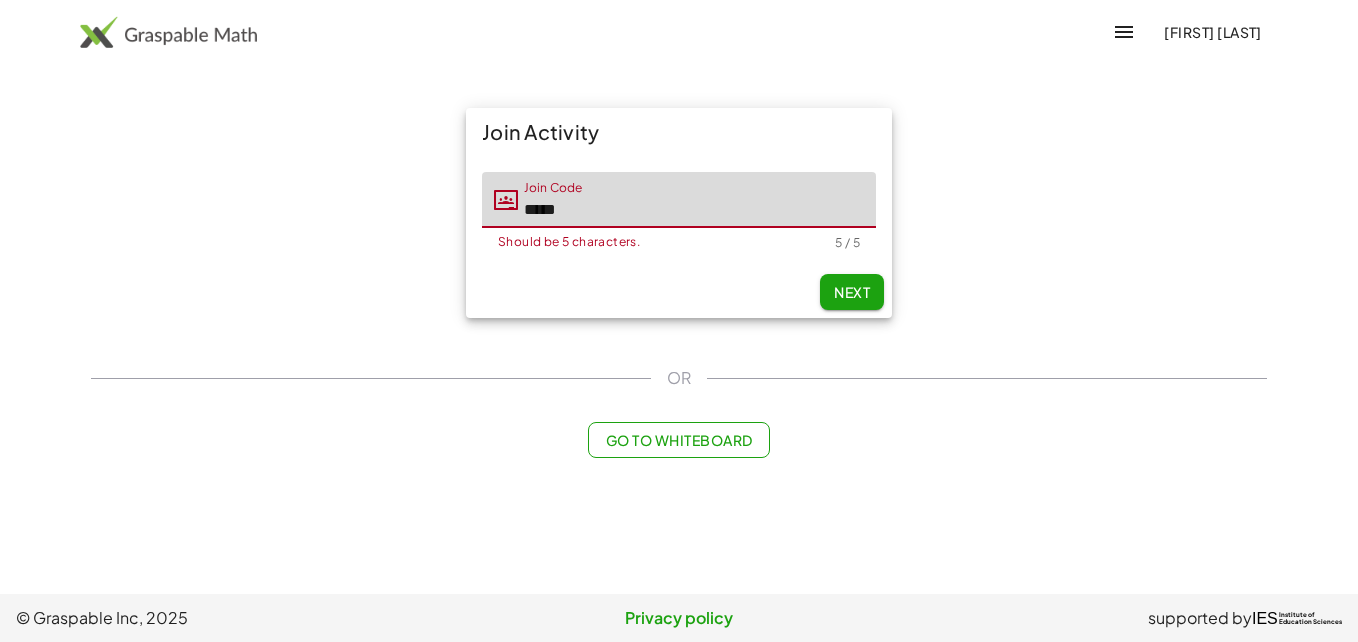 type on "*****" 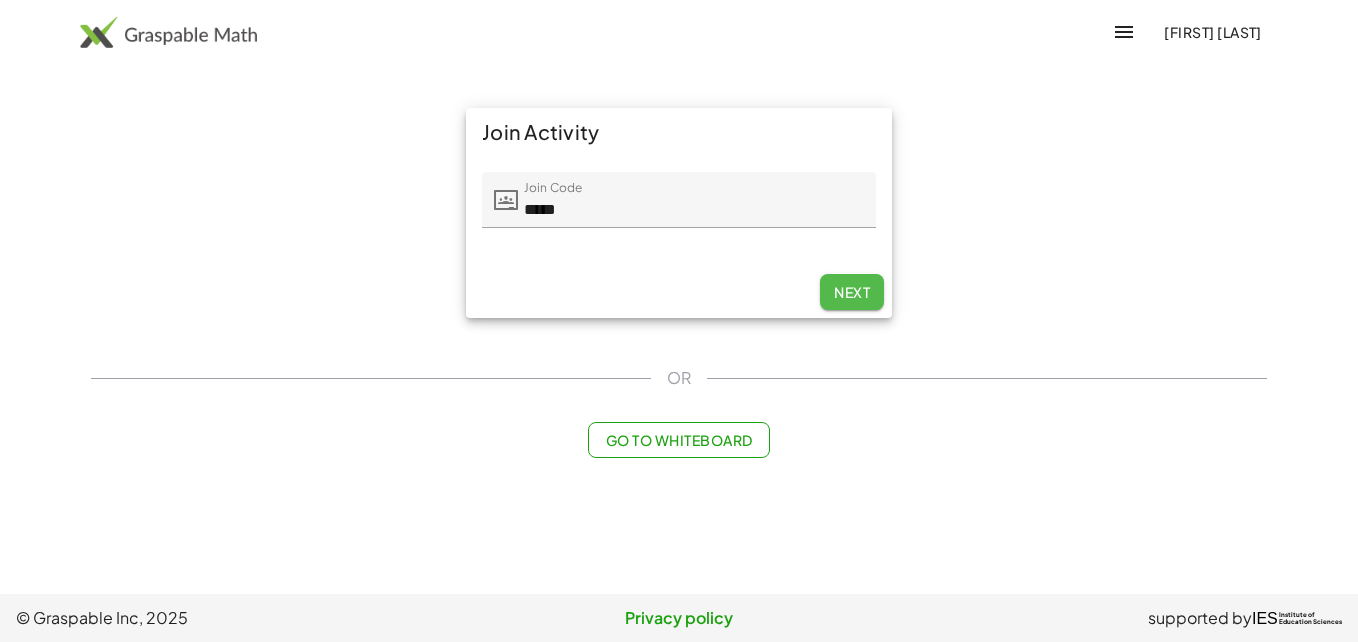 click on "Next" 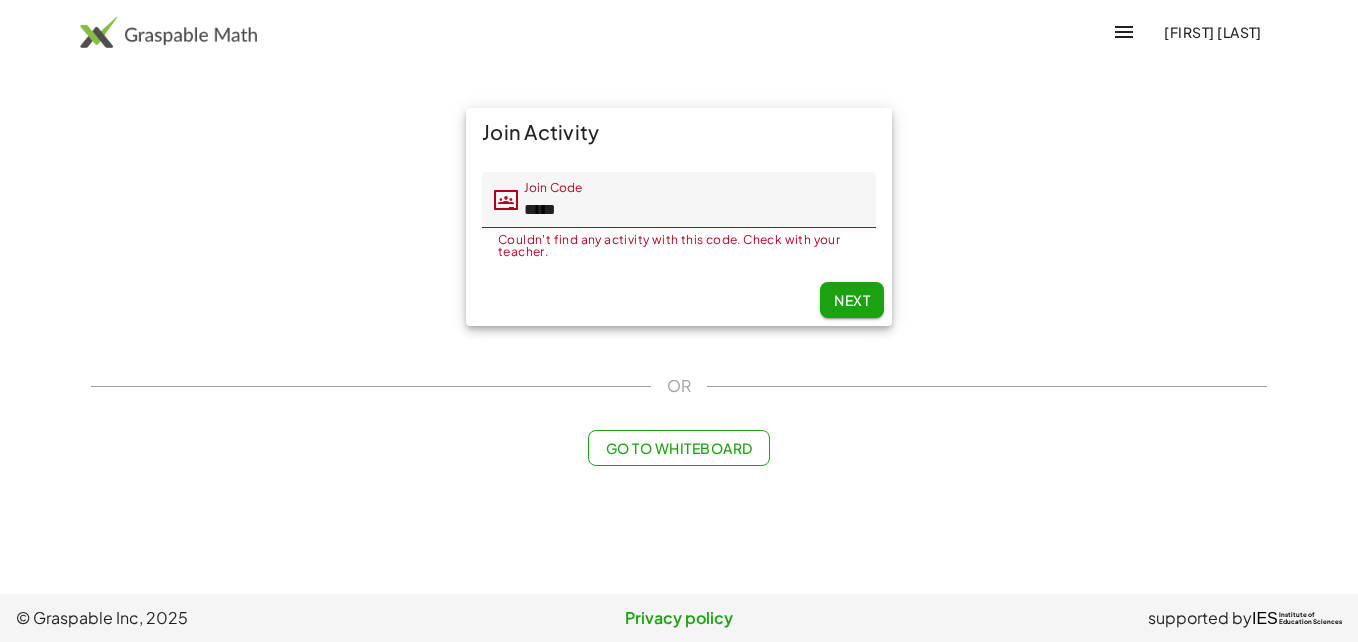 click on "[FIRST] [LAST]" at bounding box center (1213, 32) 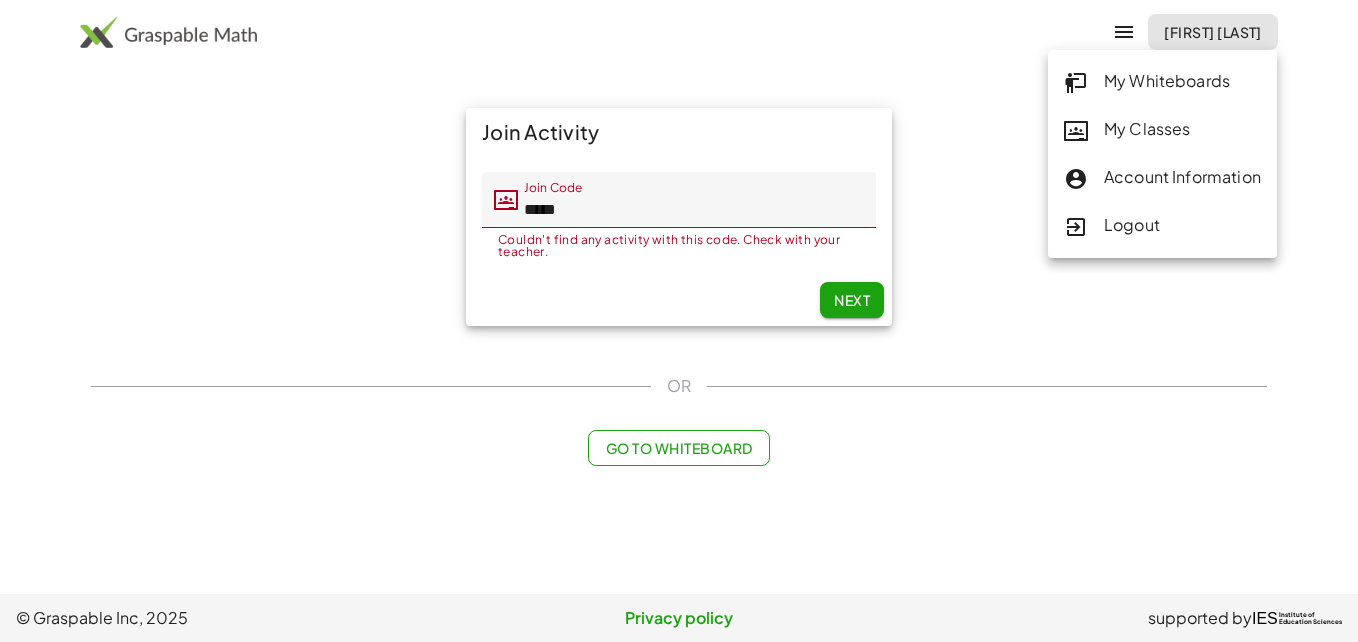 click on "My Classes" 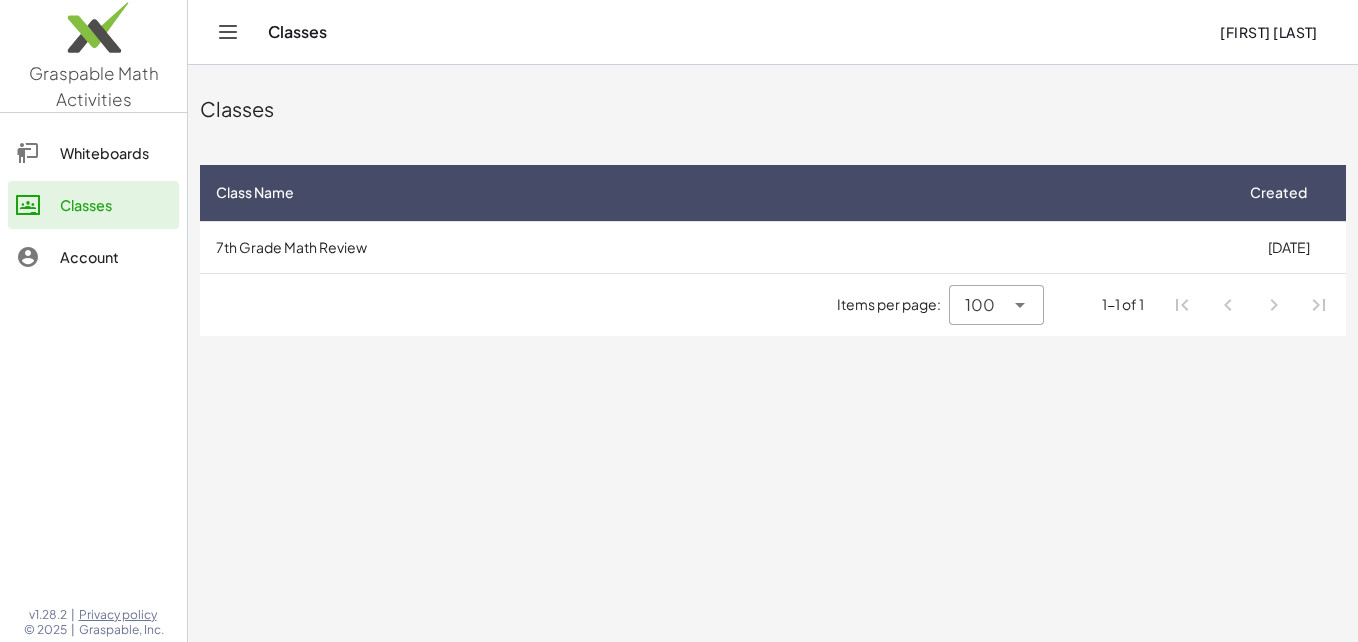 click on "7th Grade Math Review" at bounding box center (715, 247) 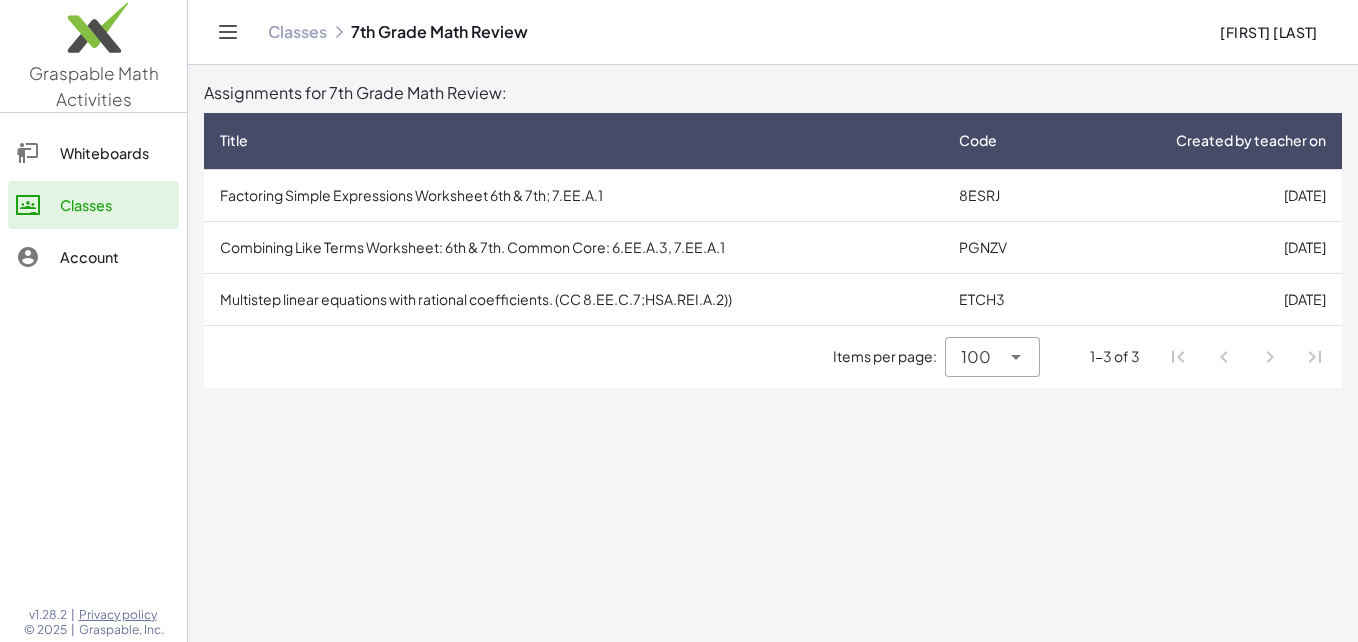 drag, startPoint x: 439, startPoint y: 233, endPoint x: 309, endPoint y: 565, distance: 356.54453 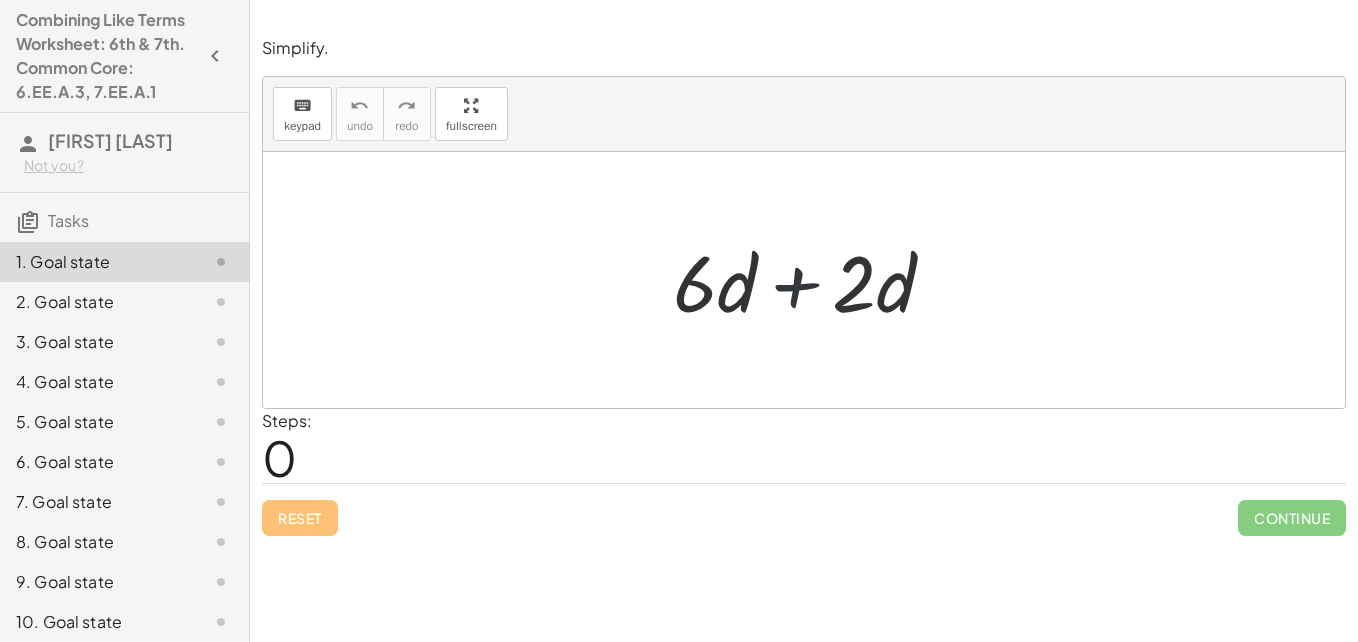 click at bounding box center (812, 280) 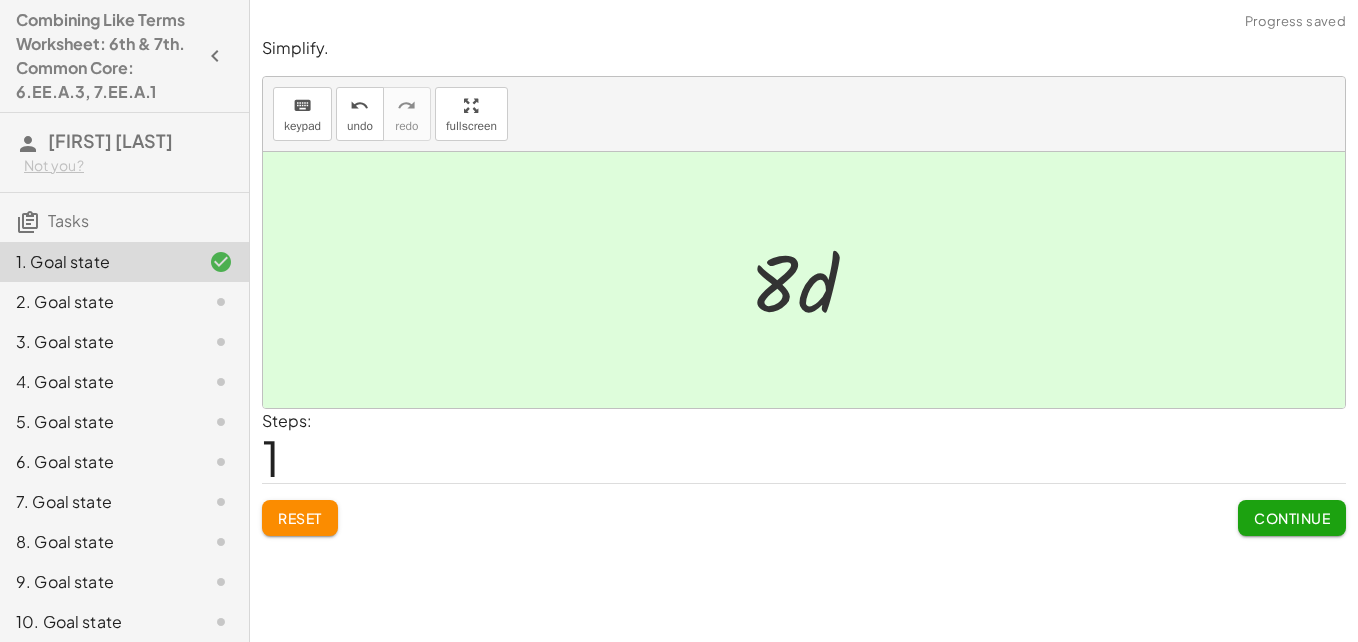 click 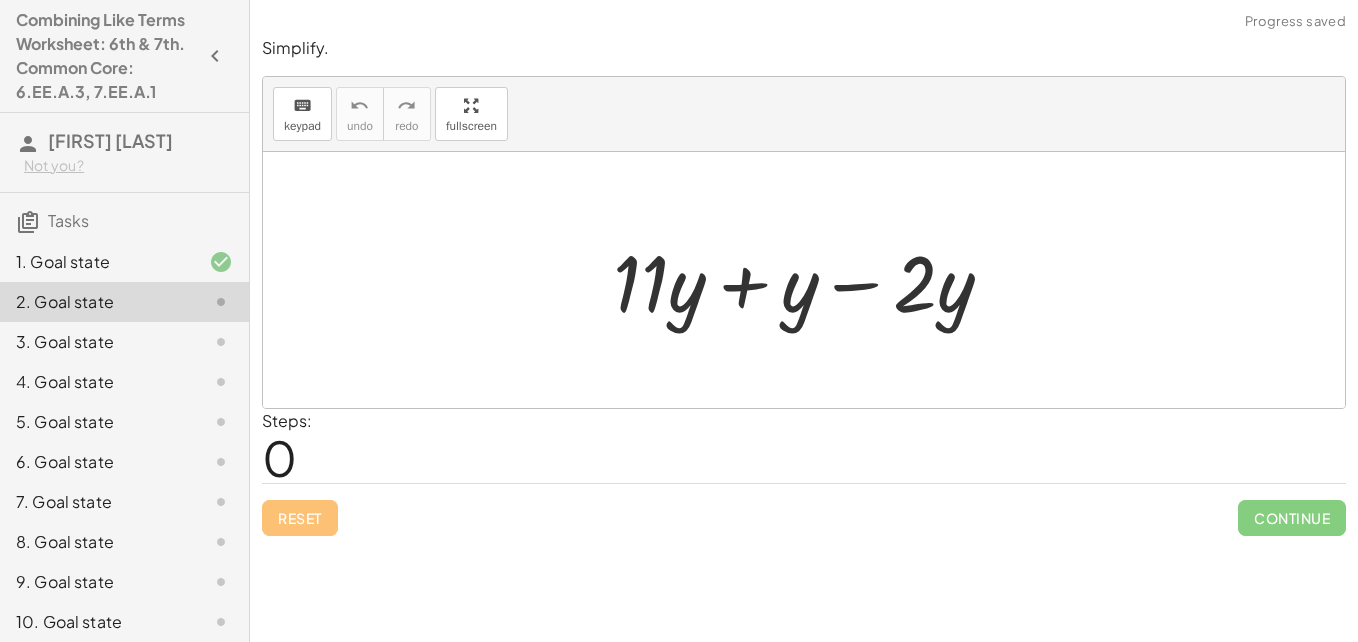 click on "3. Goal state" 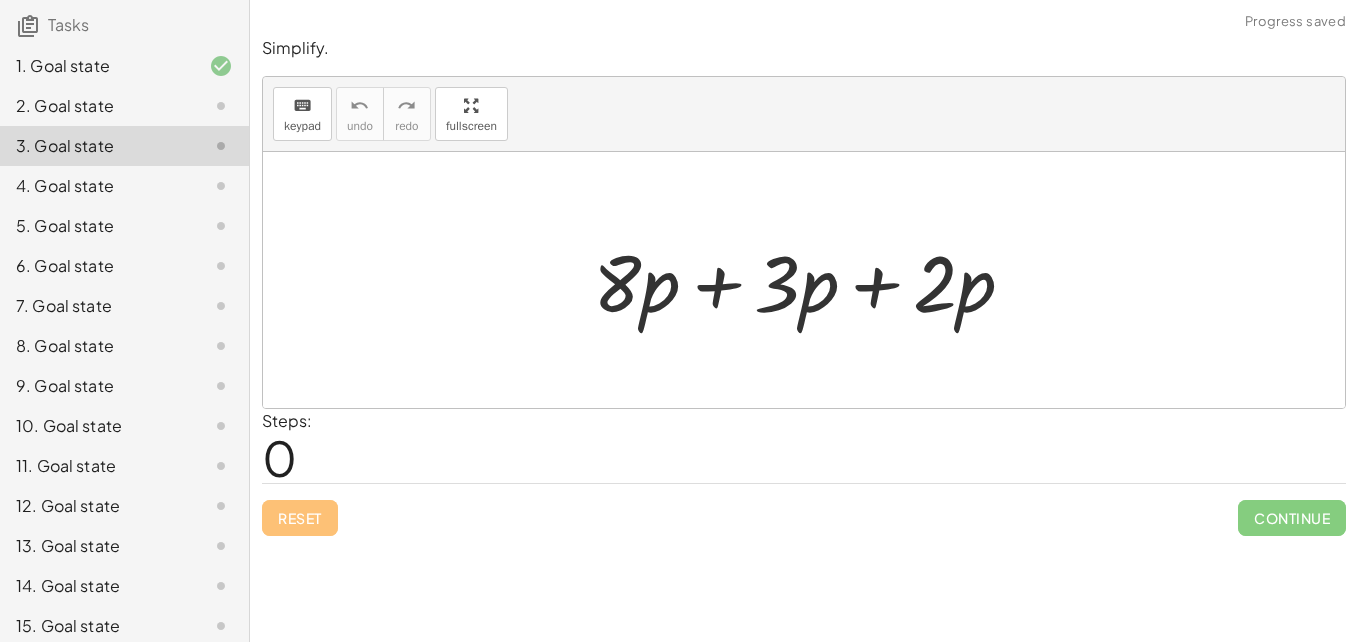 scroll, scrollTop: 232, scrollLeft: 0, axis: vertical 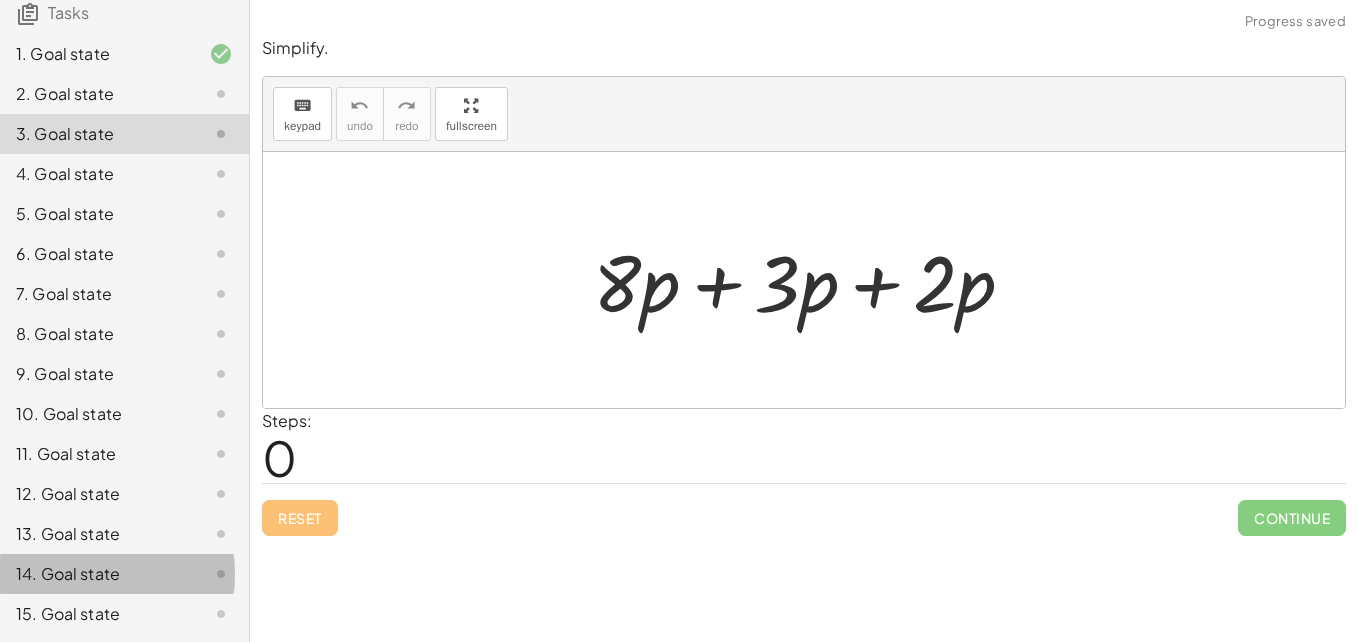 click on "14. Goal state" 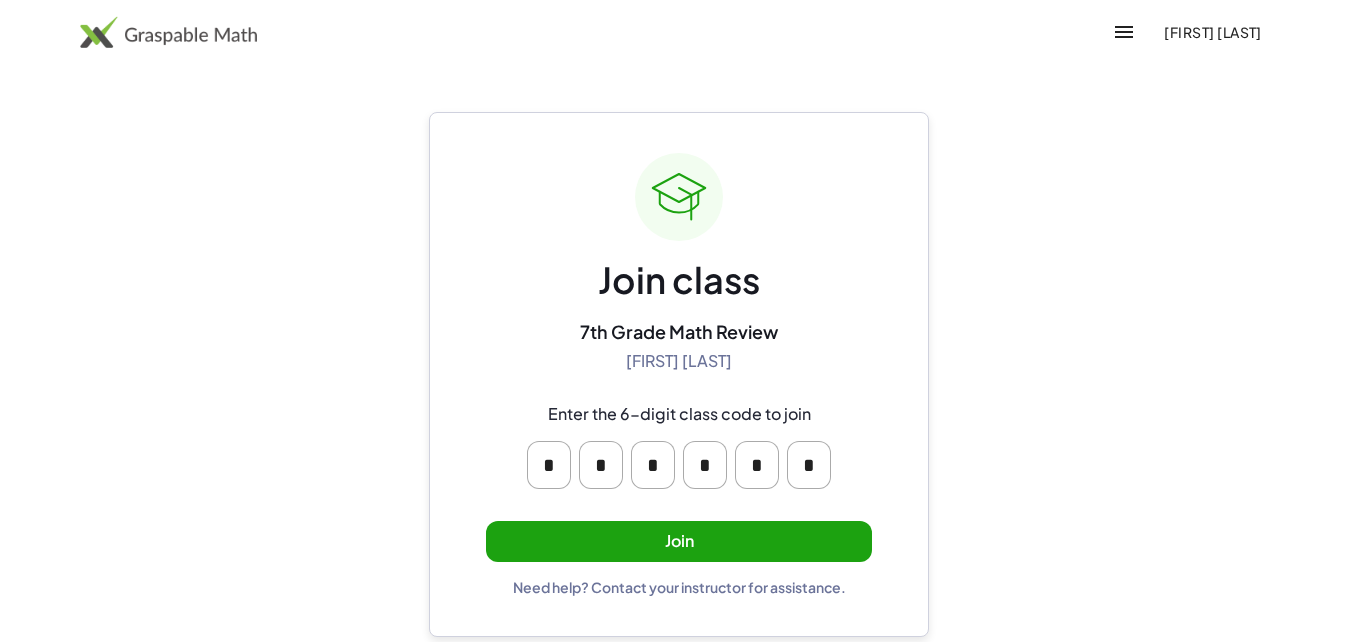 scroll, scrollTop: 0, scrollLeft: 0, axis: both 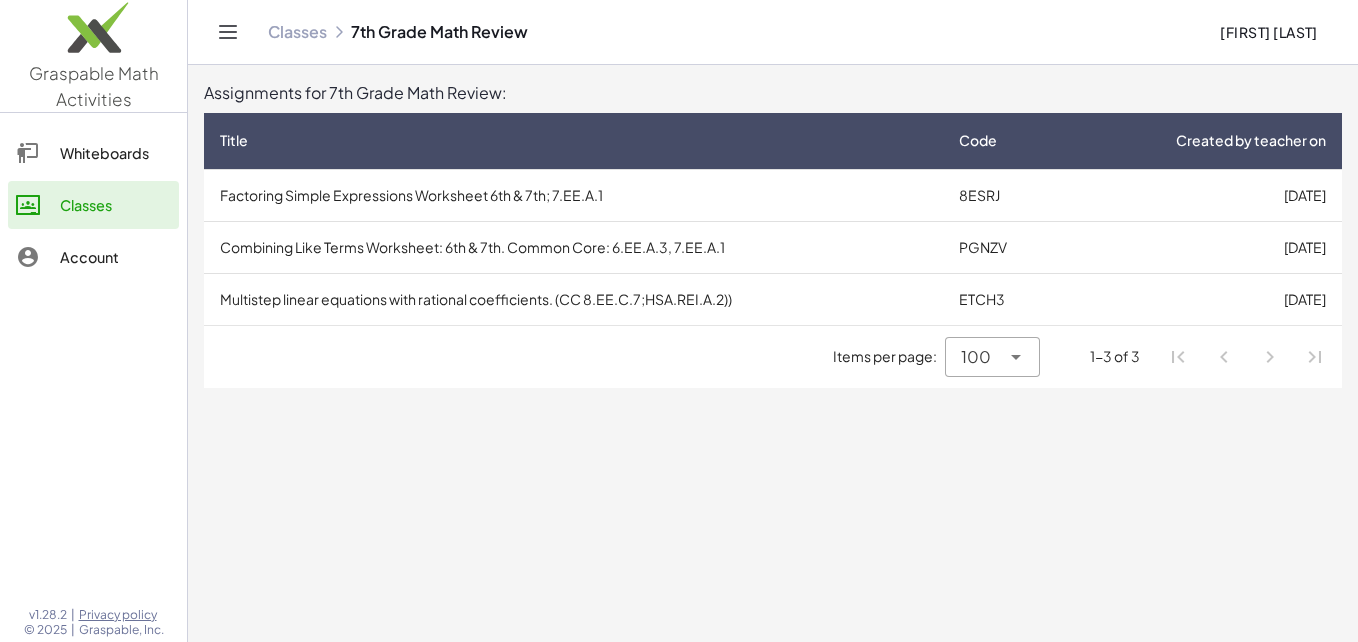 click on "Multistep linear equations with rational coefficients. (CC 8.EE.C.7;HSA.REI.A.2))" at bounding box center [573, 299] 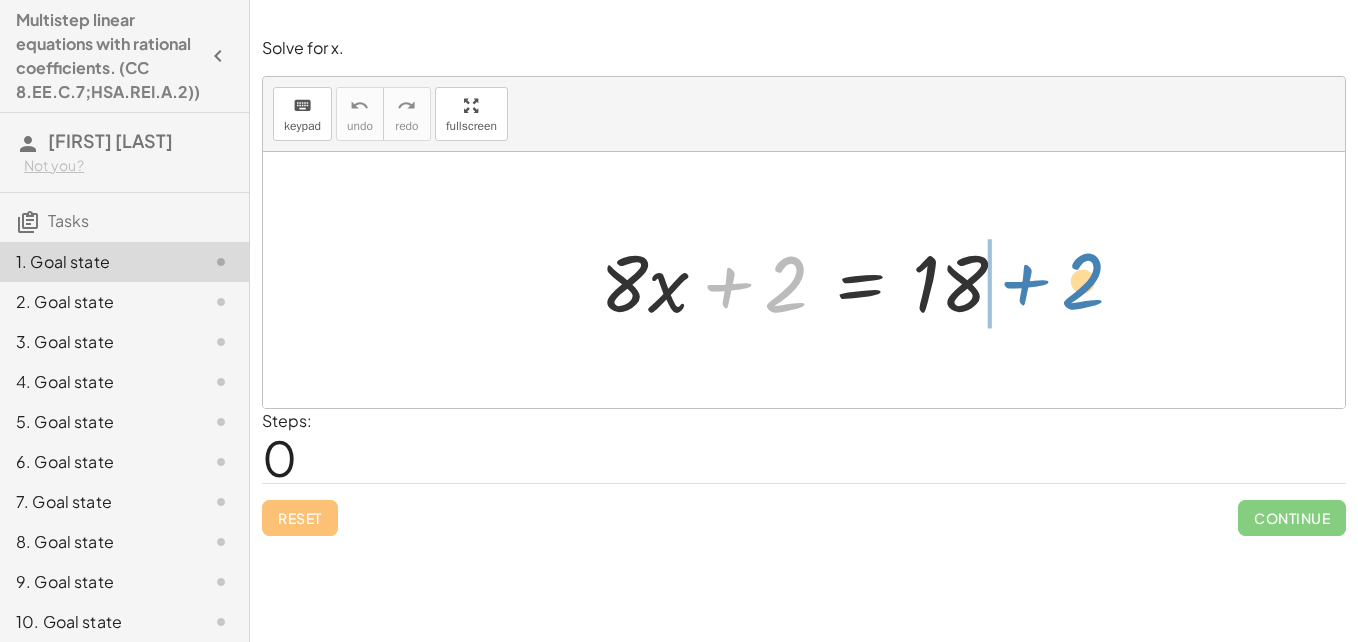 drag, startPoint x: 779, startPoint y: 288, endPoint x: 1076, endPoint y: 285, distance: 297.01514 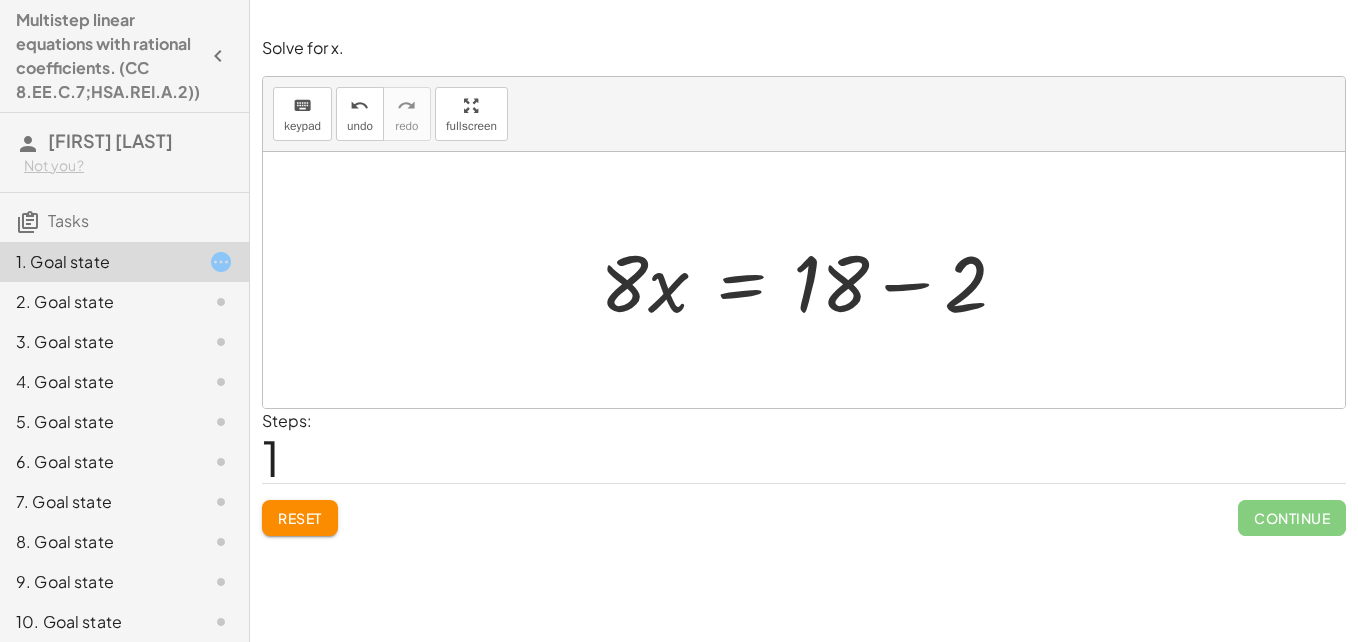 click at bounding box center [811, 280] 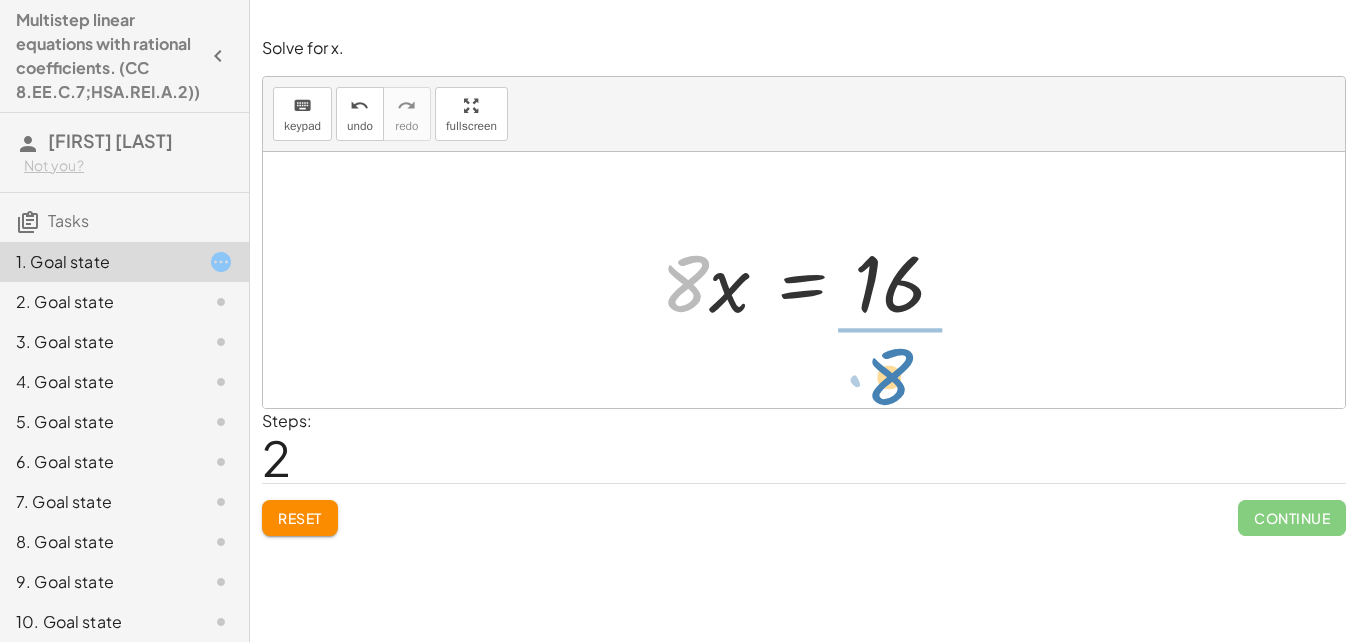 drag, startPoint x: 673, startPoint y: 268, endPoint x: 877, endPoint y: 361, distance: 224.19858 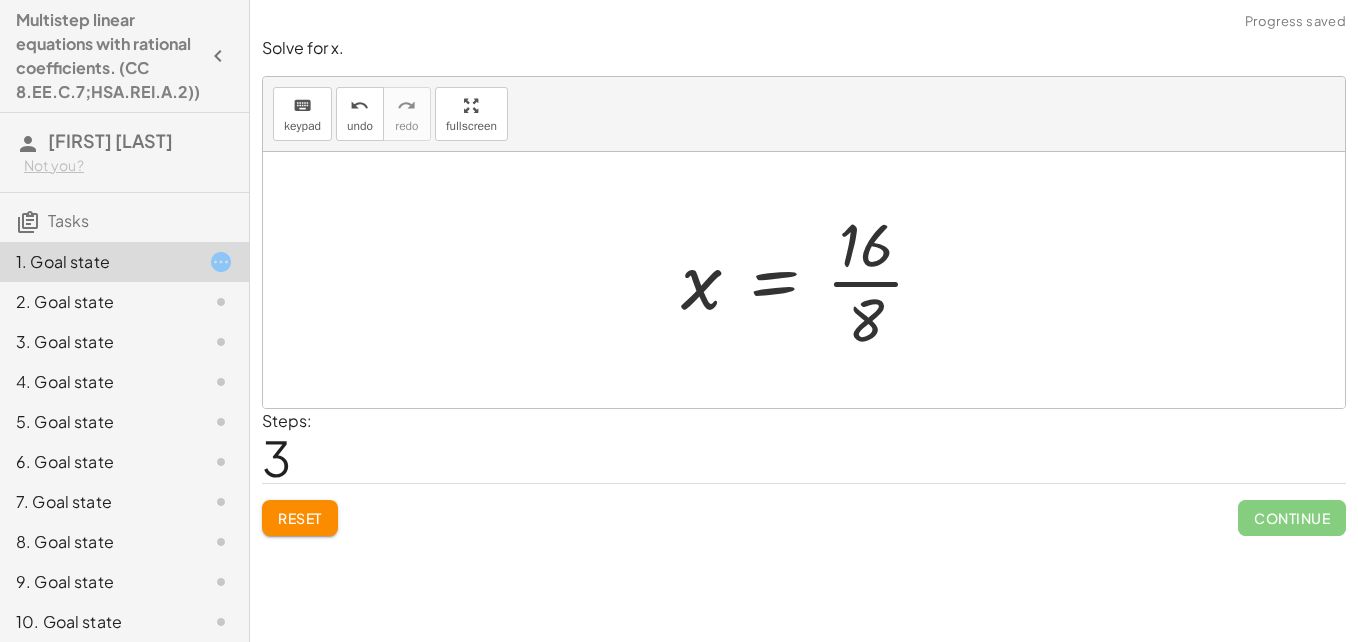 click at bounding box center [811, 280] 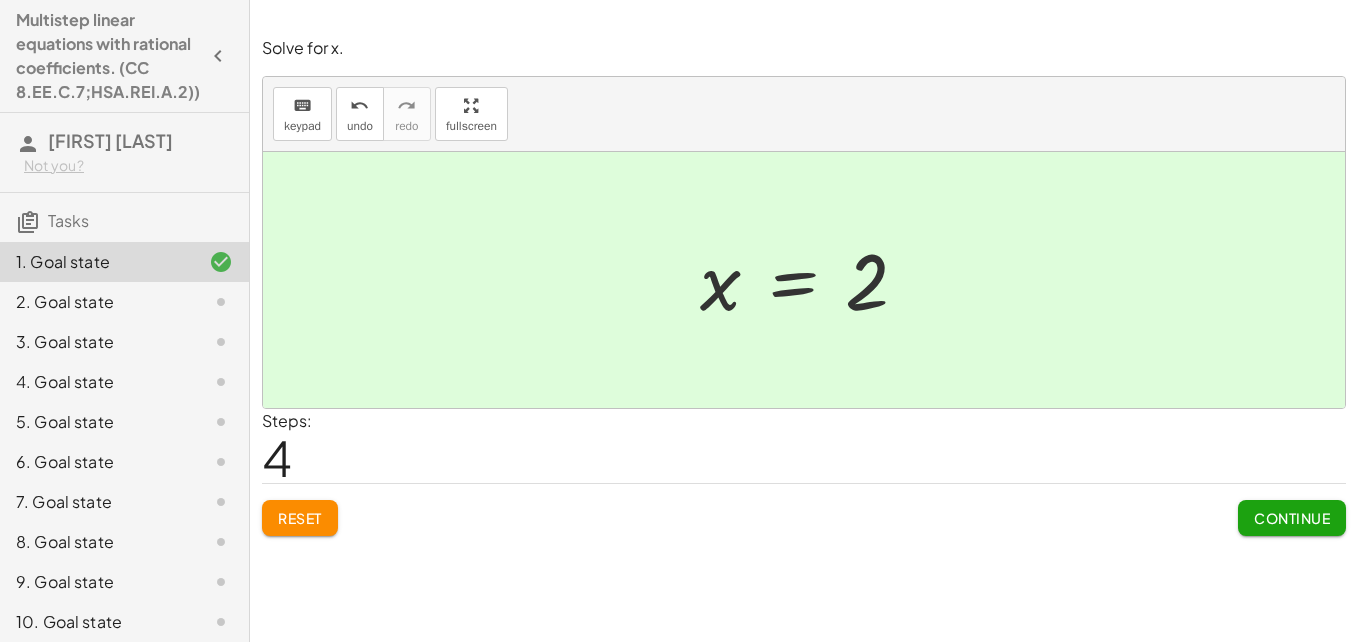 click on "Reset" 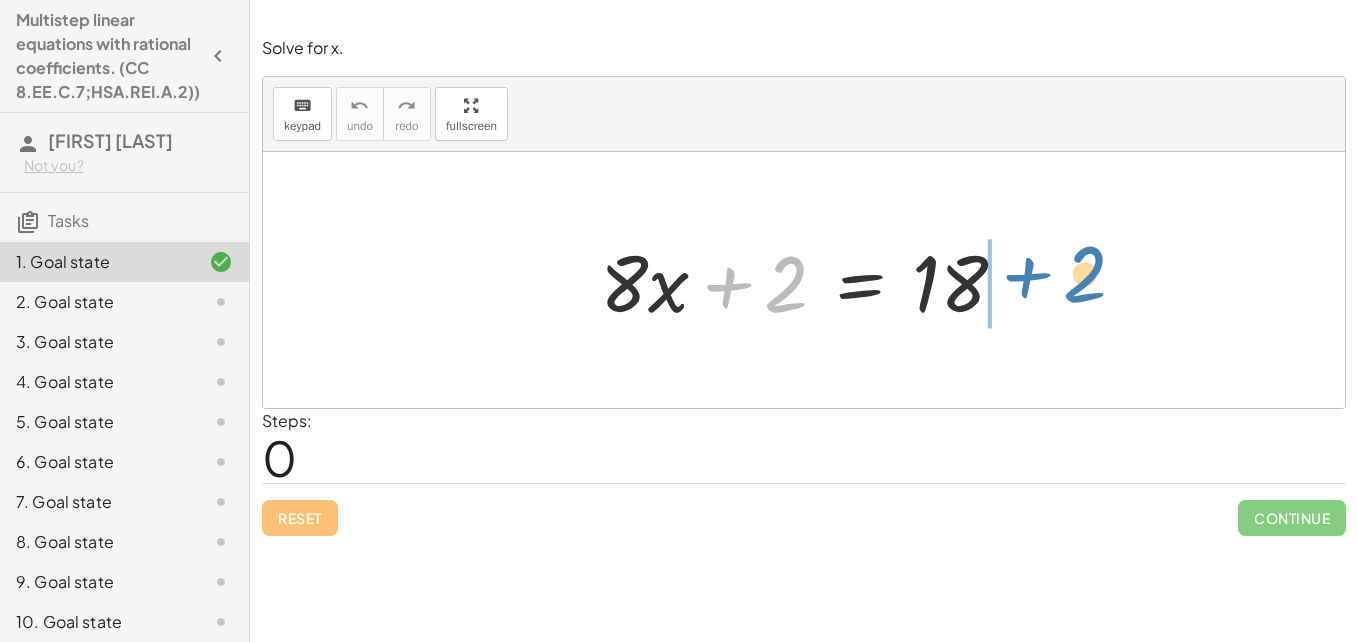 drag, startPoint x: 778, startPoint y: 276, endPoint x: 1073, endPoint y: 266, distance: 295.16943 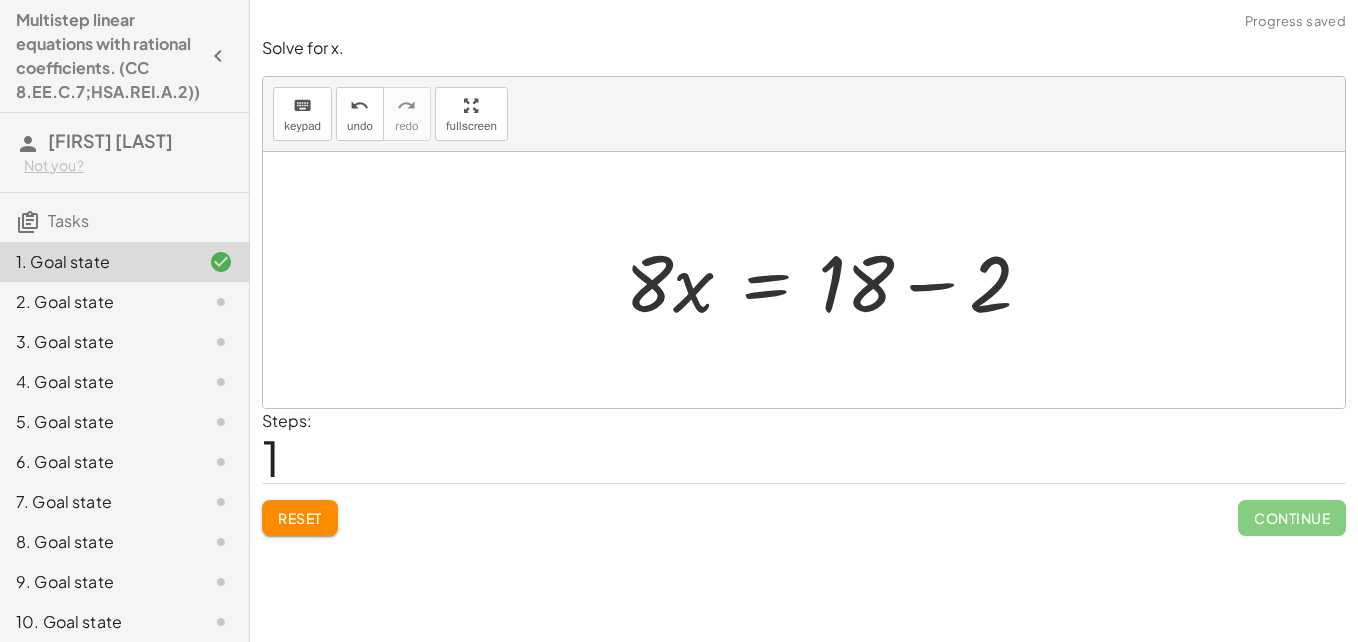 click at bounding box center [836, 280] 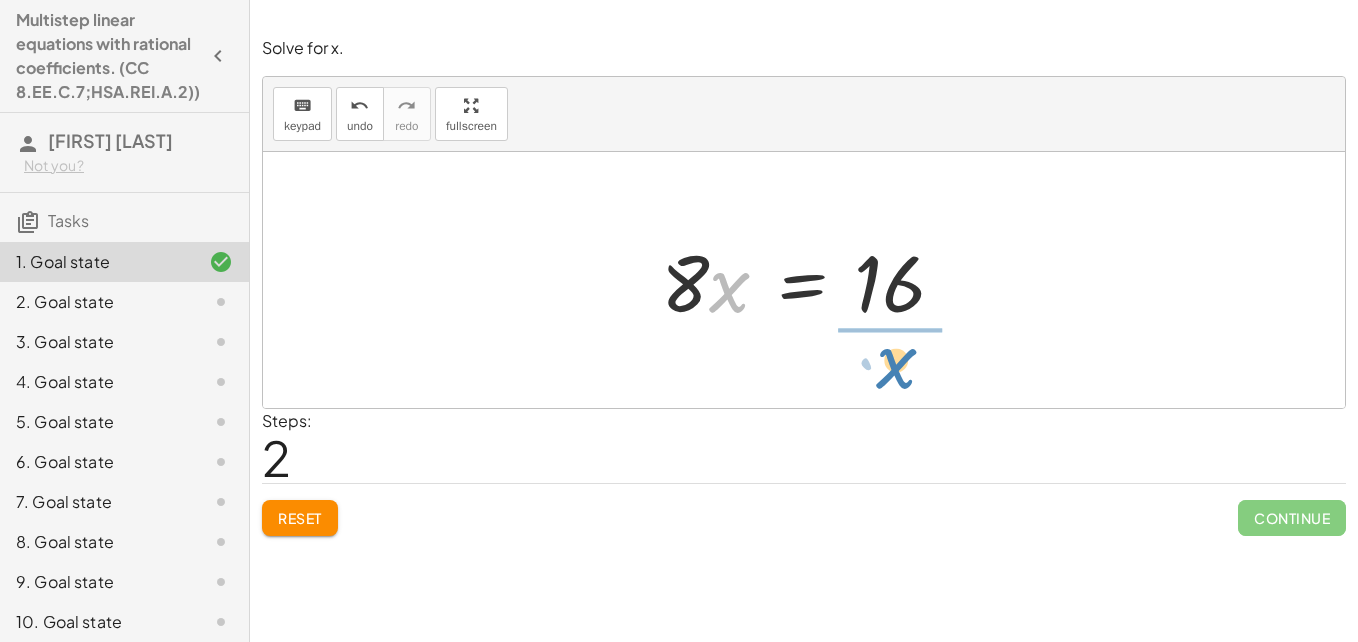 drag, startPoint x: 724, startPoint y: 292, endPoint x: 891, endPoint y: 368, distance: 183.48024 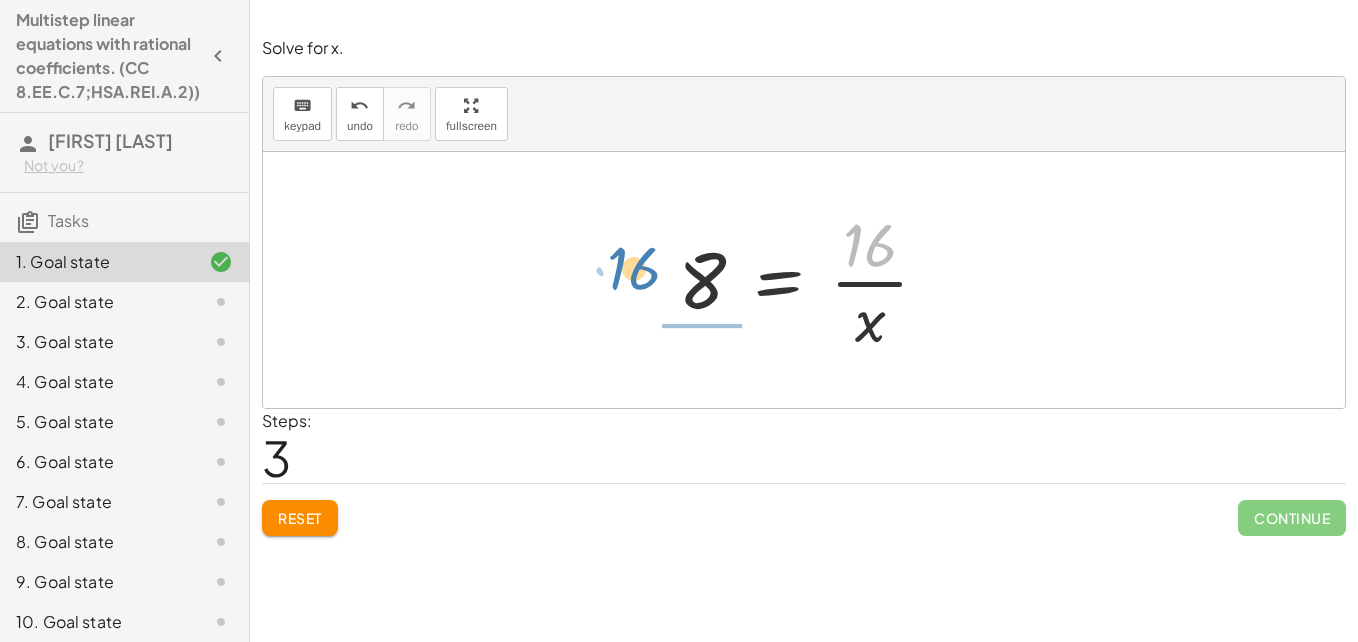 drag, startPoint x: 878, startPoint y: 253, endPoint x: 641, endPoint y: 276, distance: 238.11342 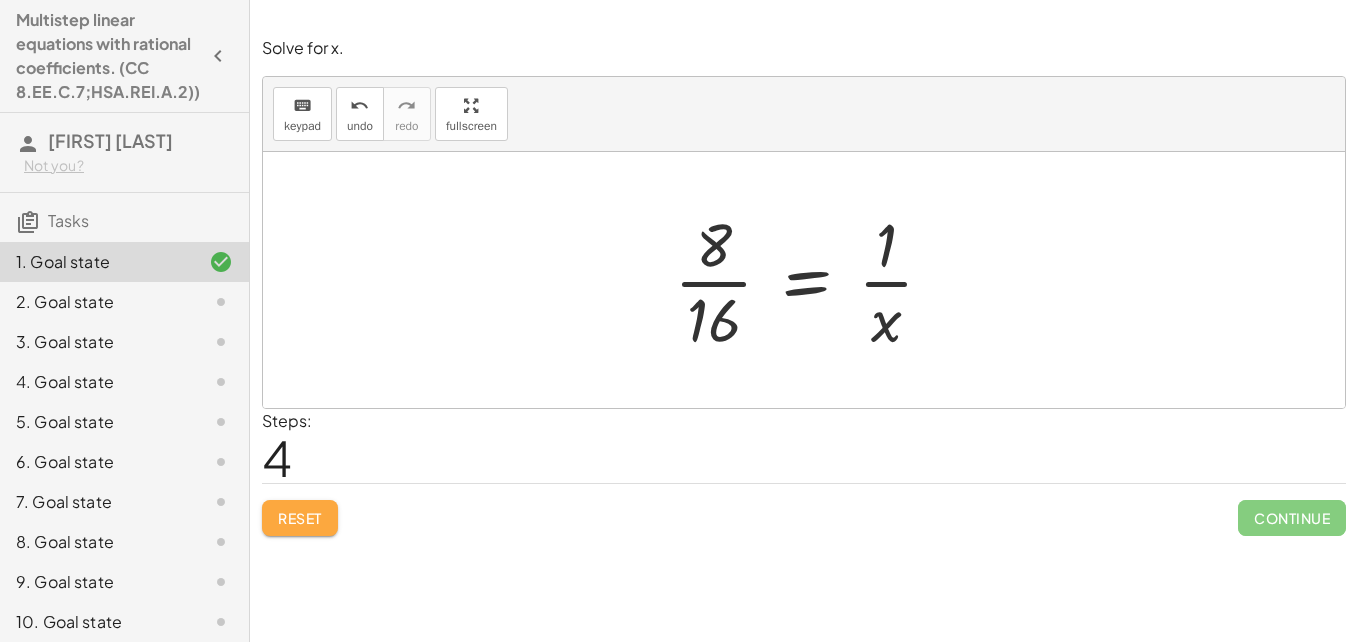 click on "Reset" 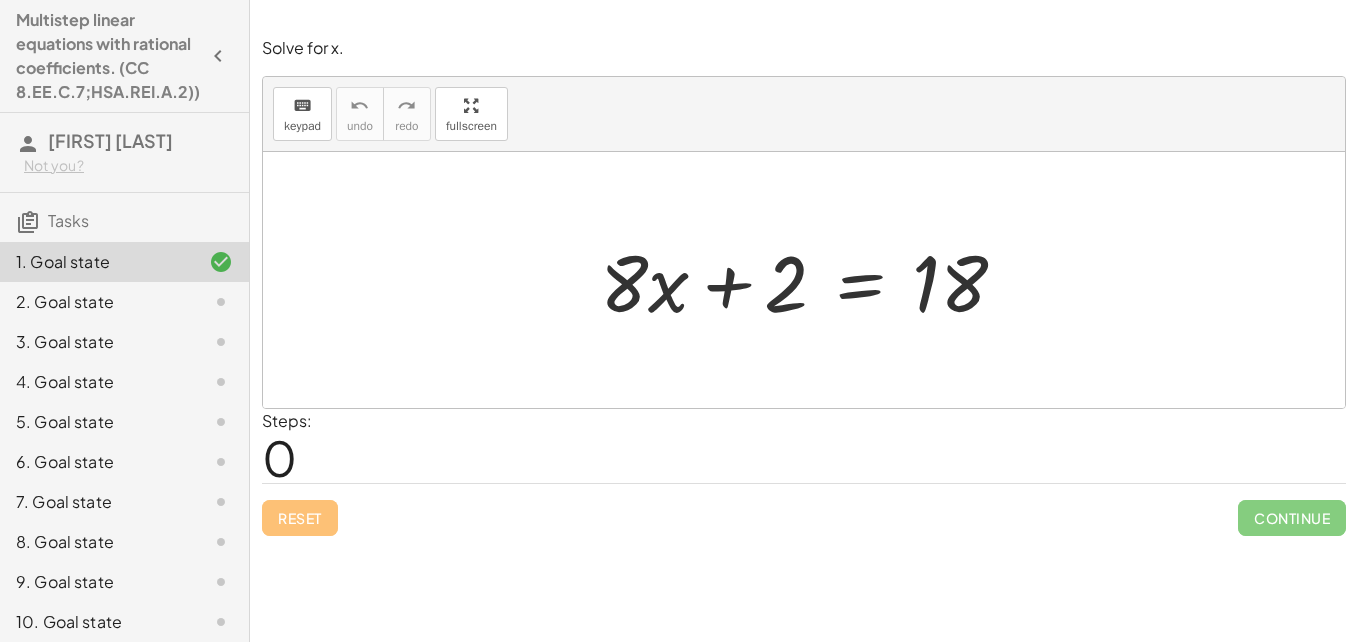 click 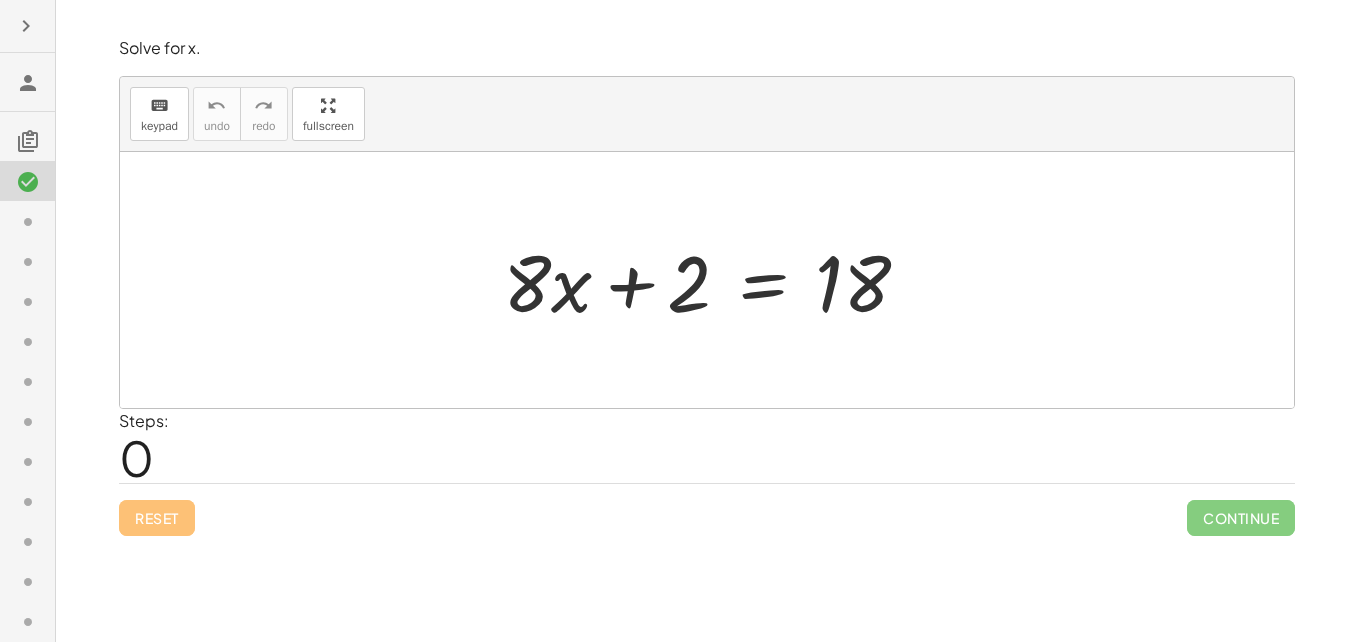 click at bounding box center [28, 141] 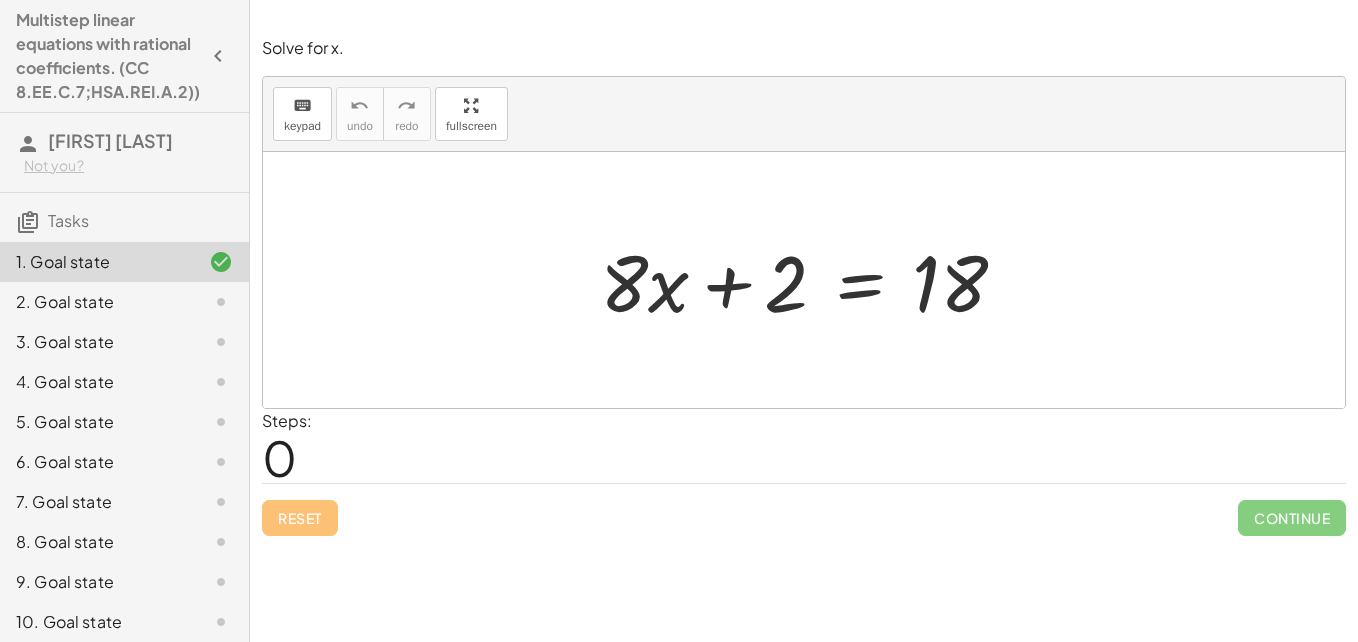 click 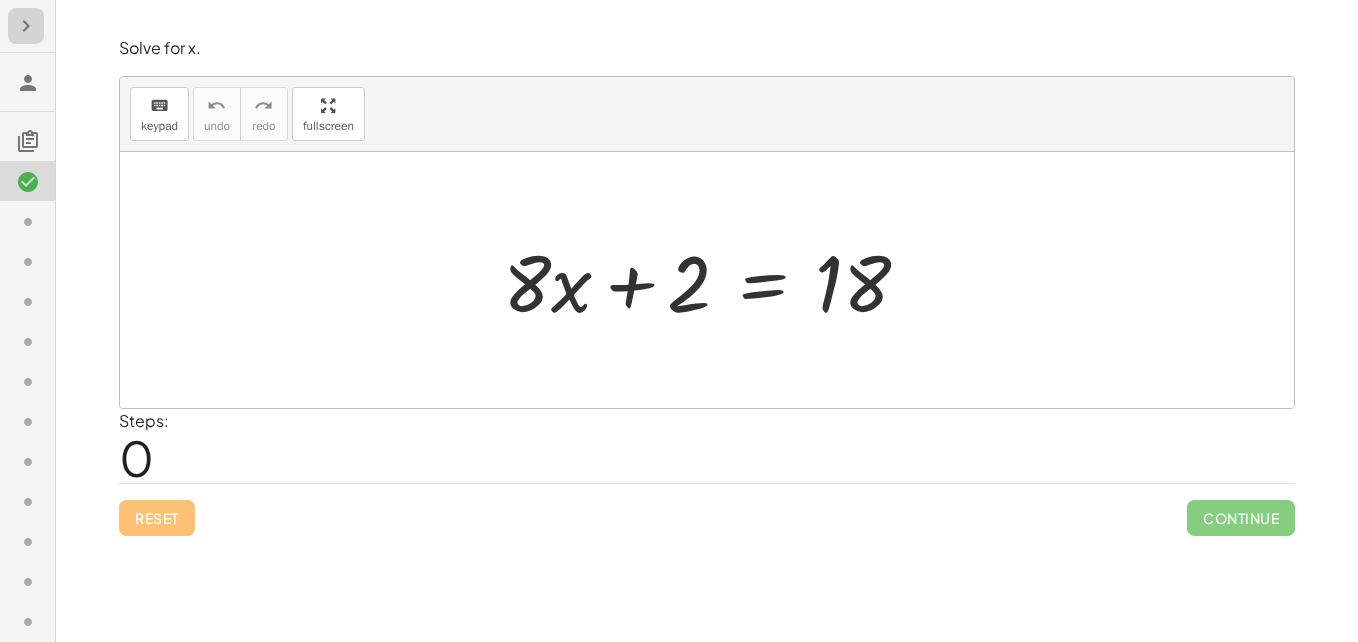 click 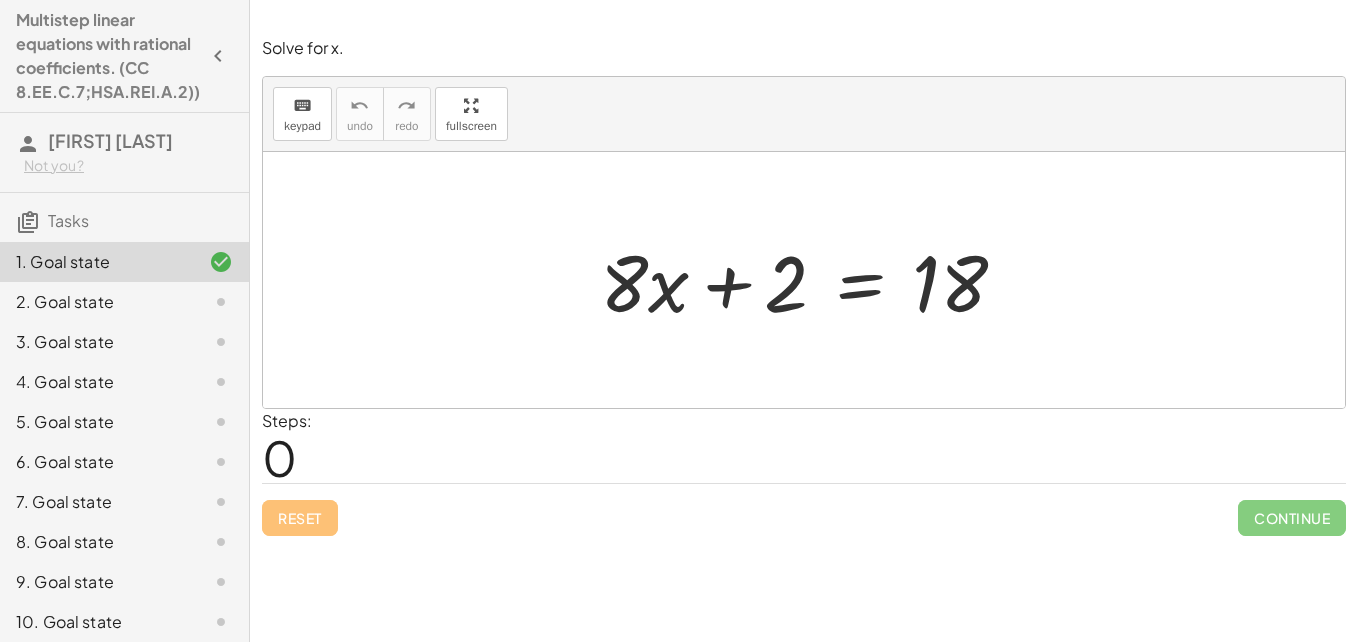 click on "[FIRST] [LAST]" 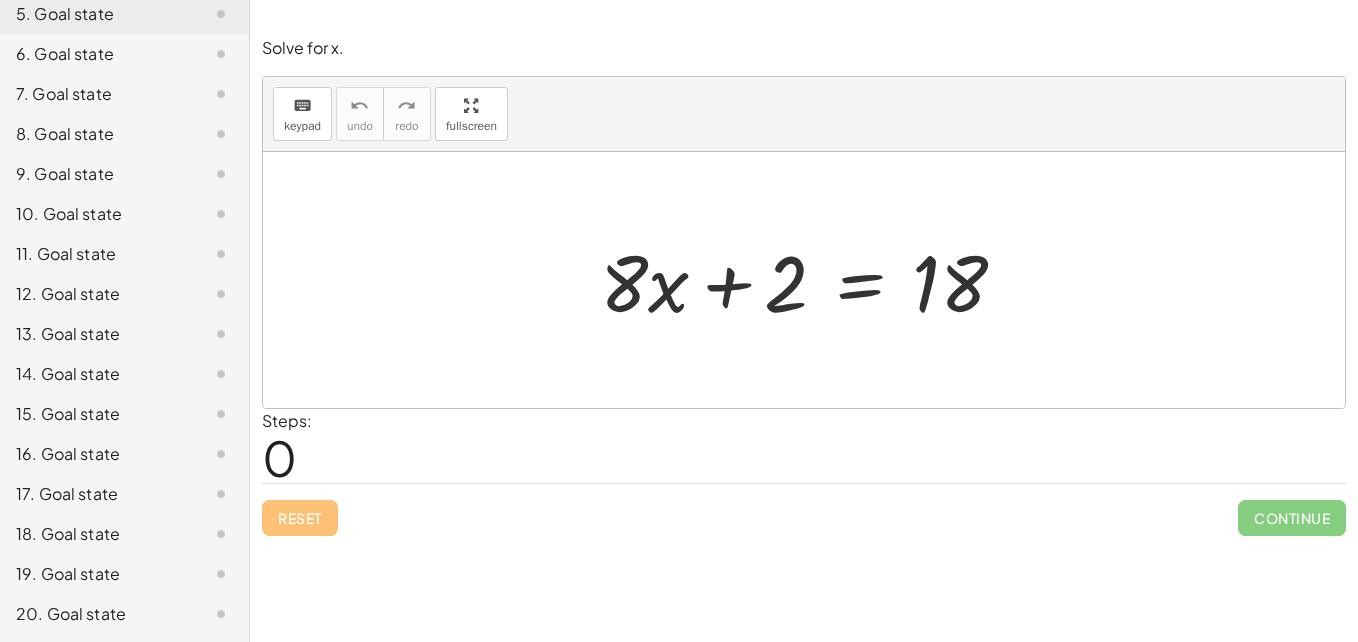 scroll, scrollTop: 0, scrollLeft: 0, axis: both 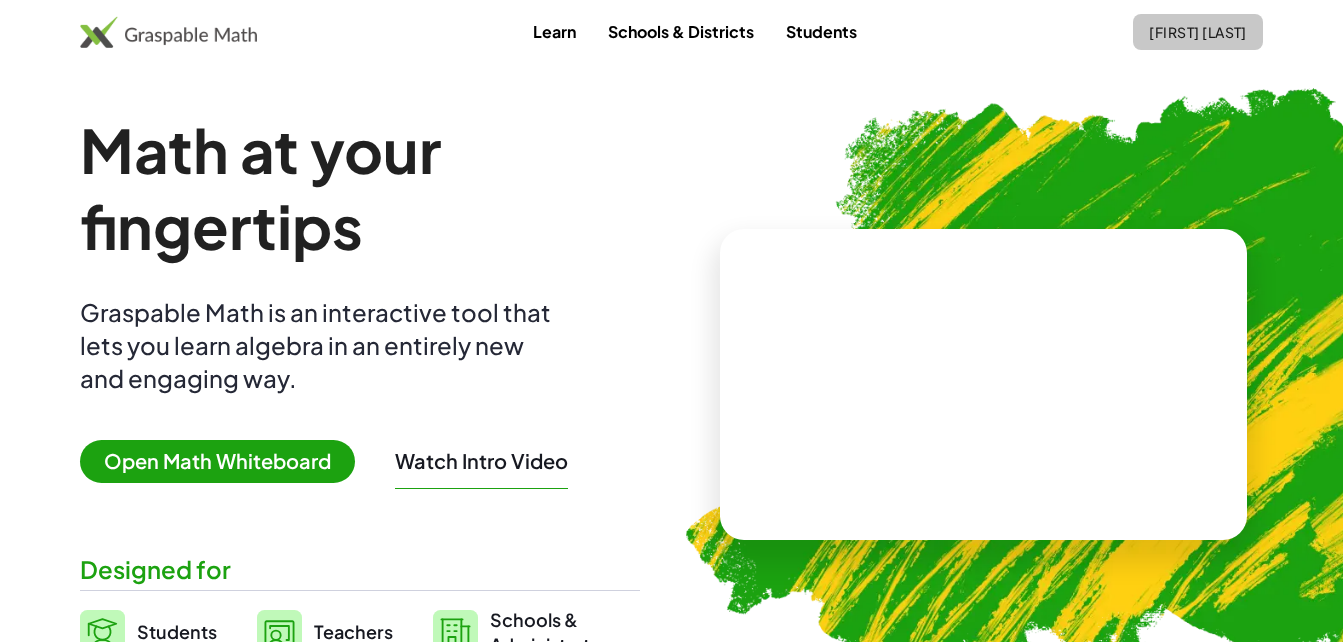 click on "[FIRST] [LAST]" 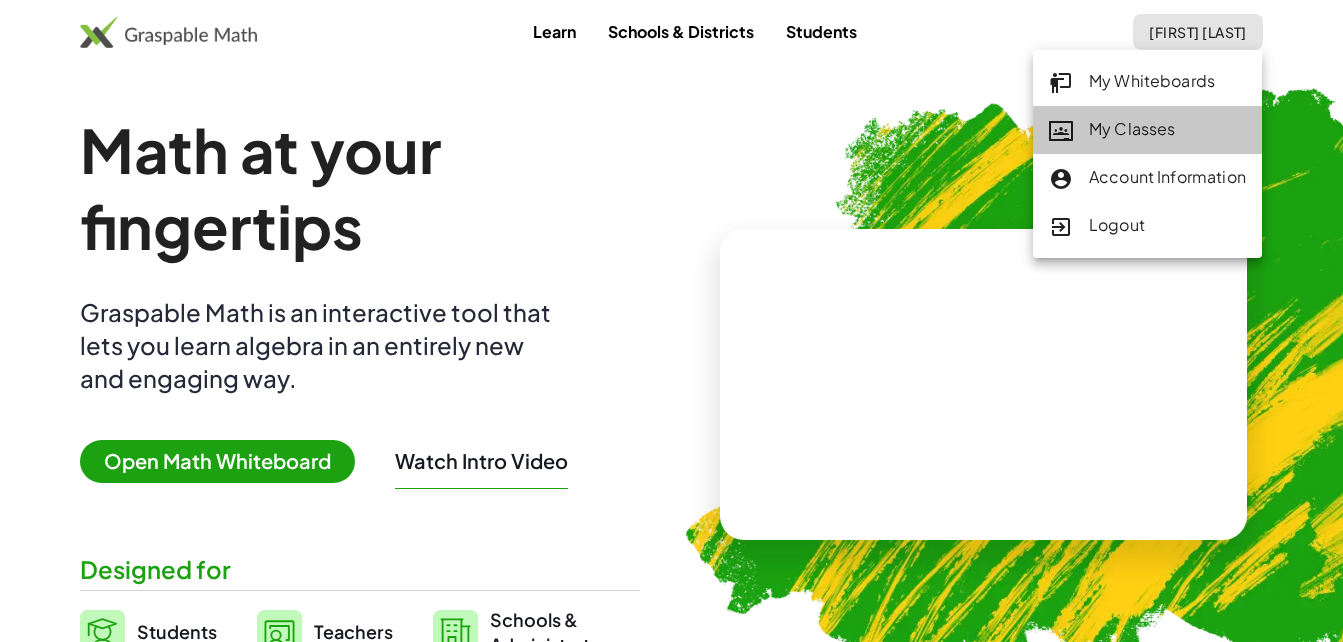 click on "My Classes" 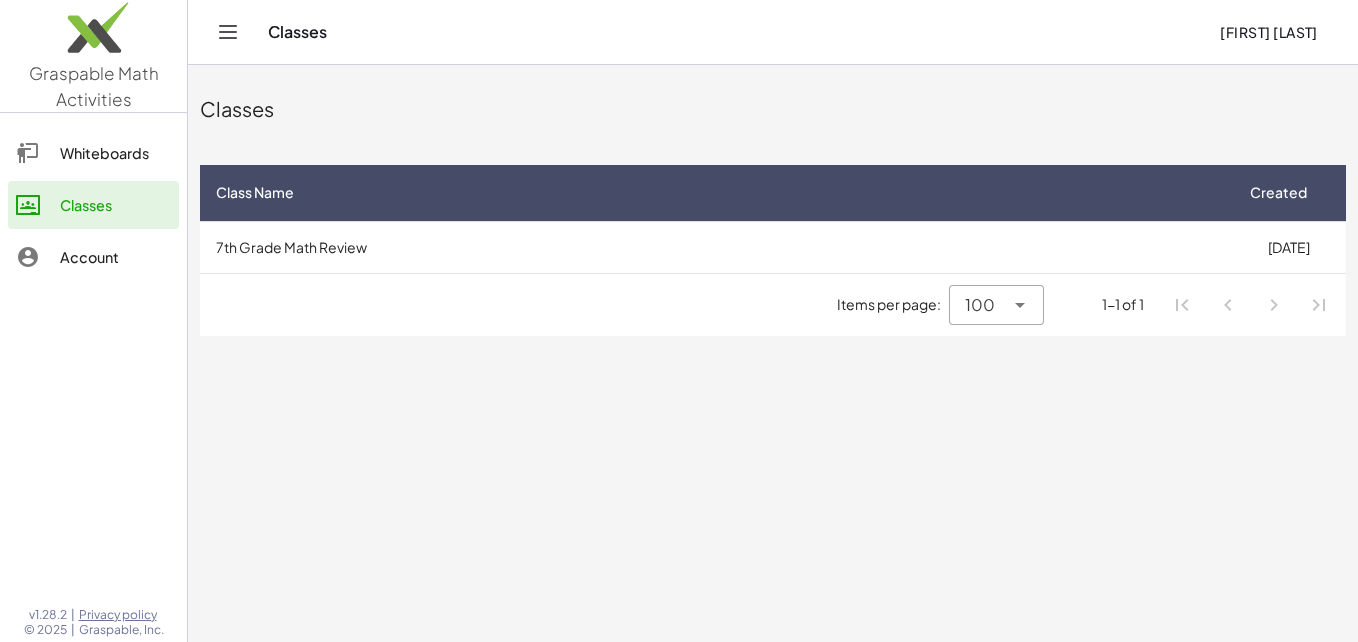 click on "7th Grade Math Review" at bounding box center [715, 247] 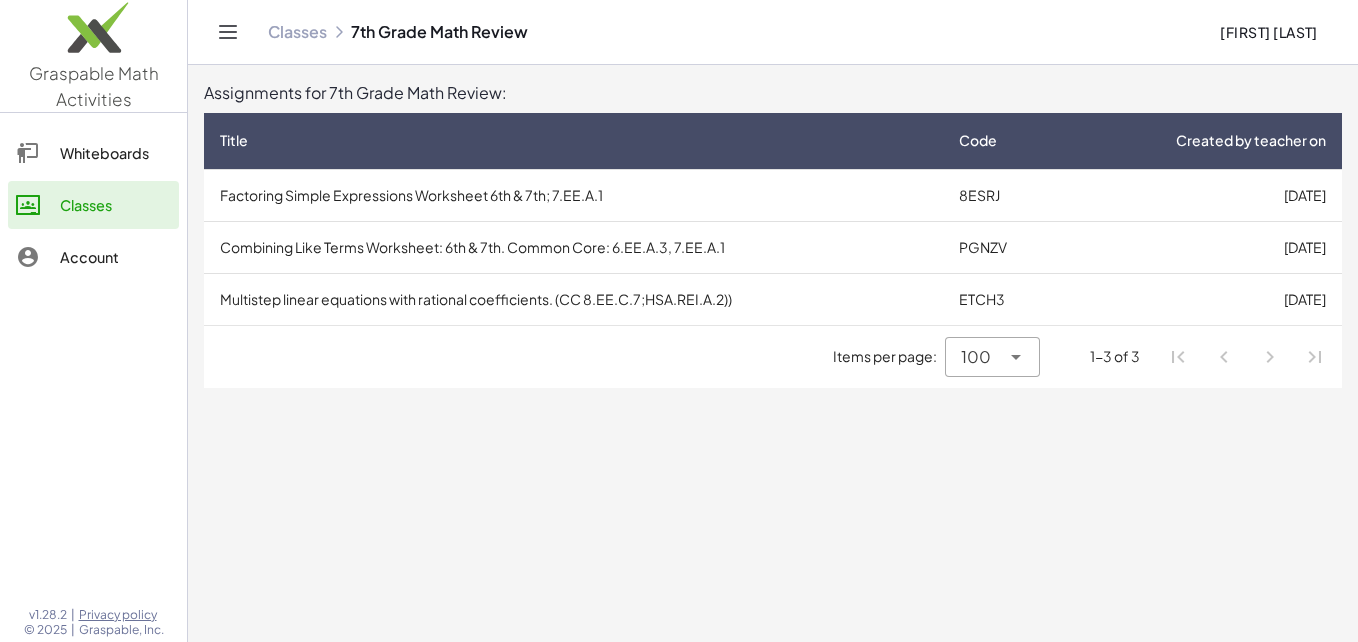 click on "Factoring Simple Expressions Worksheet 6th & 7th; 7.EE.A.1" at bounding box center (573, 195) 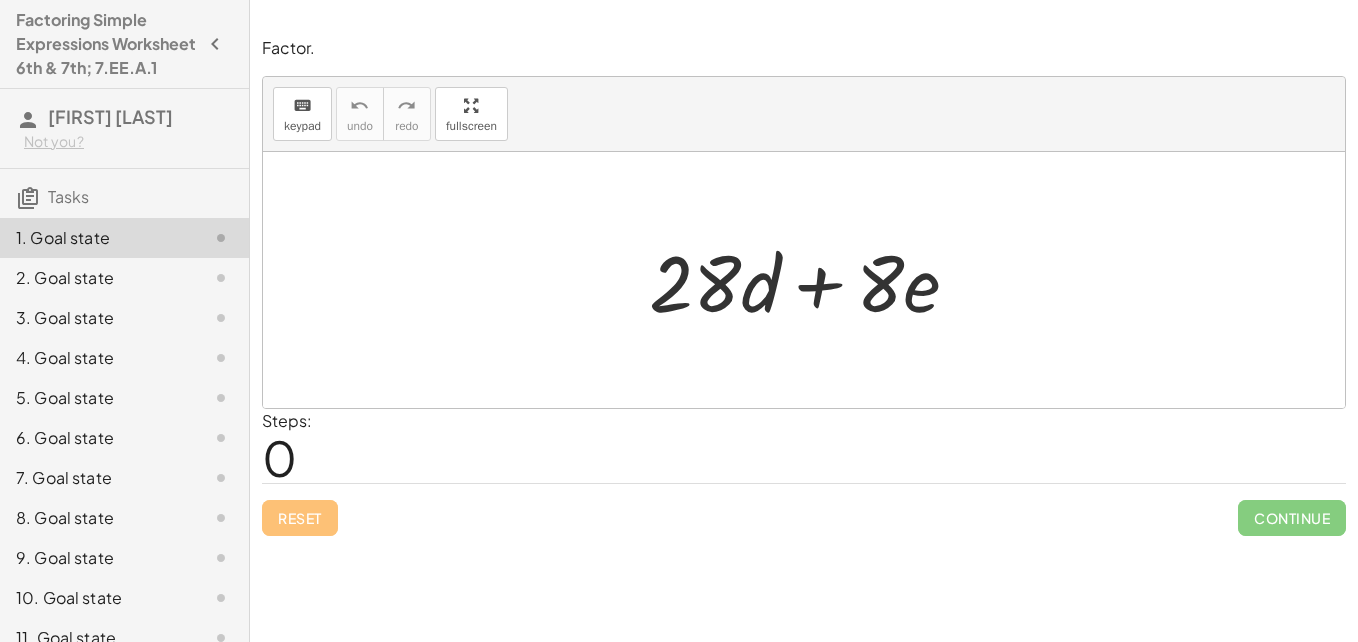 click at bounding box center (812, 280) 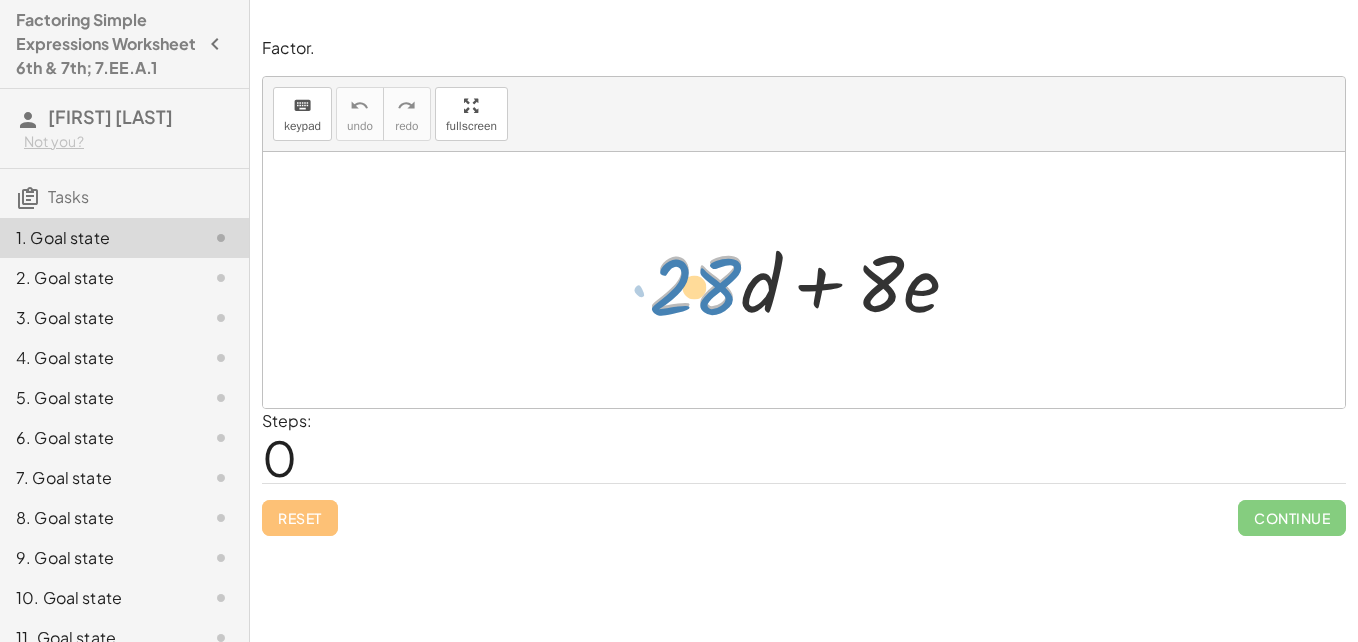 click at bounding box center (812, 280) 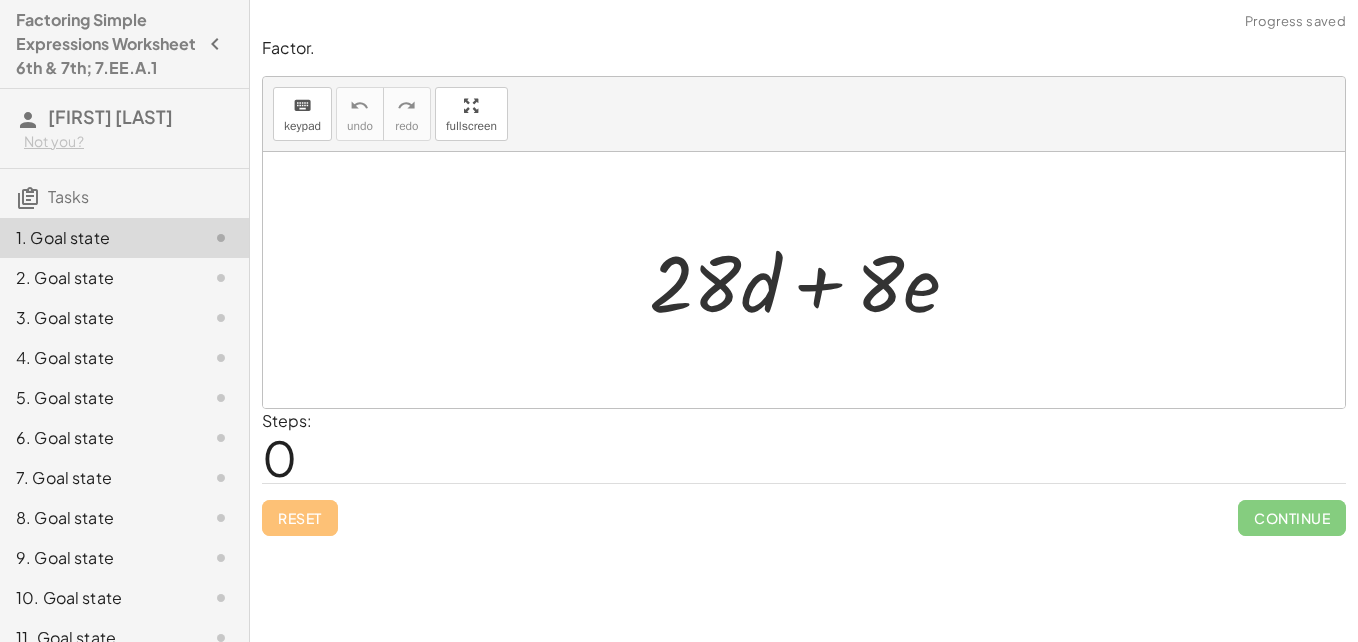 click at bounding box center [804, 280] 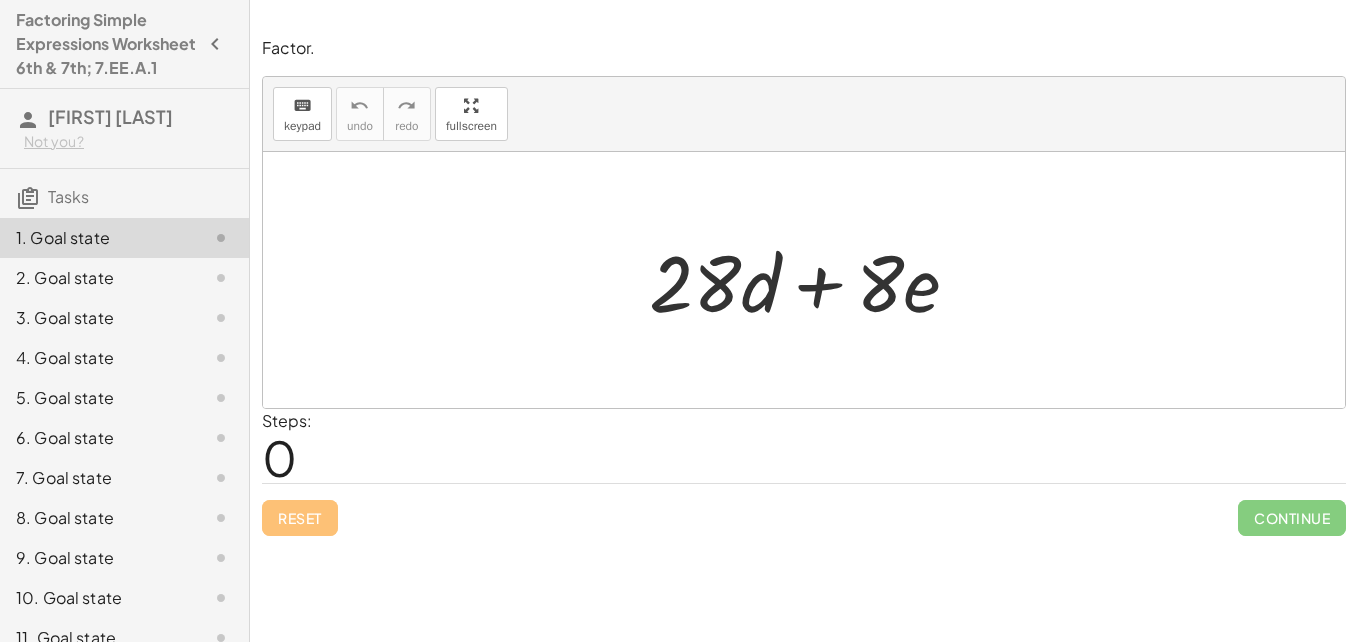 click at bounding box center (804, 280) 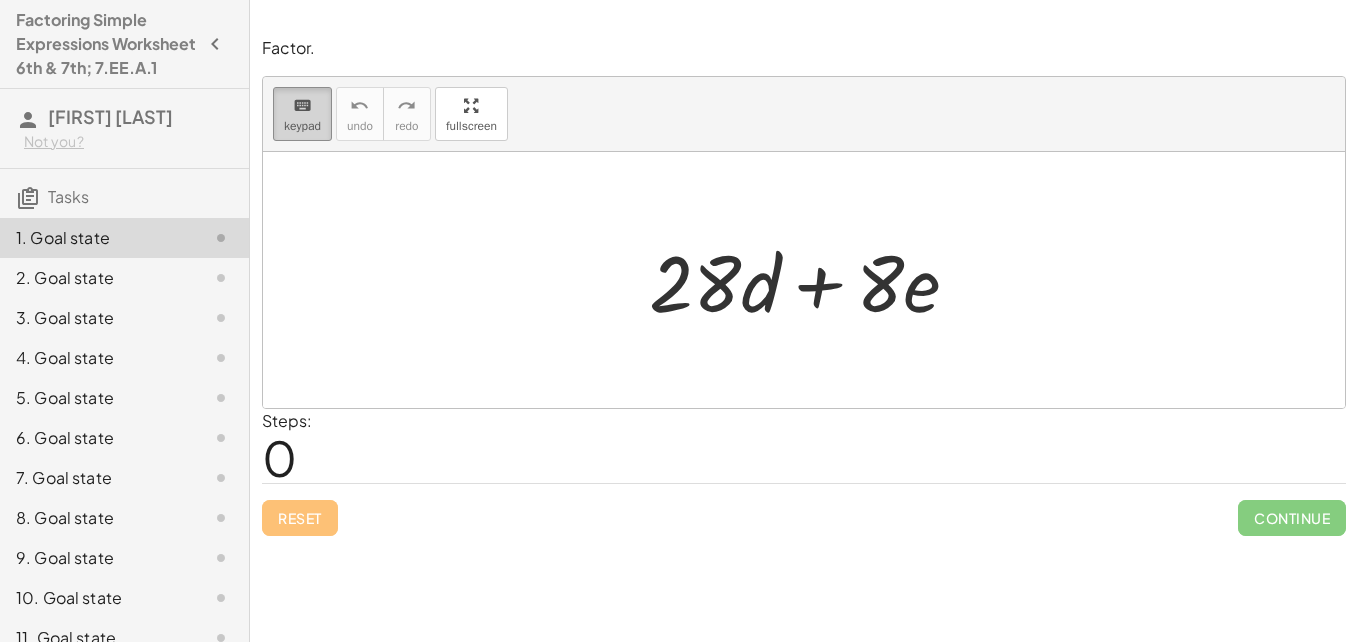 click on "keypad" at bounding box center [302, 126] 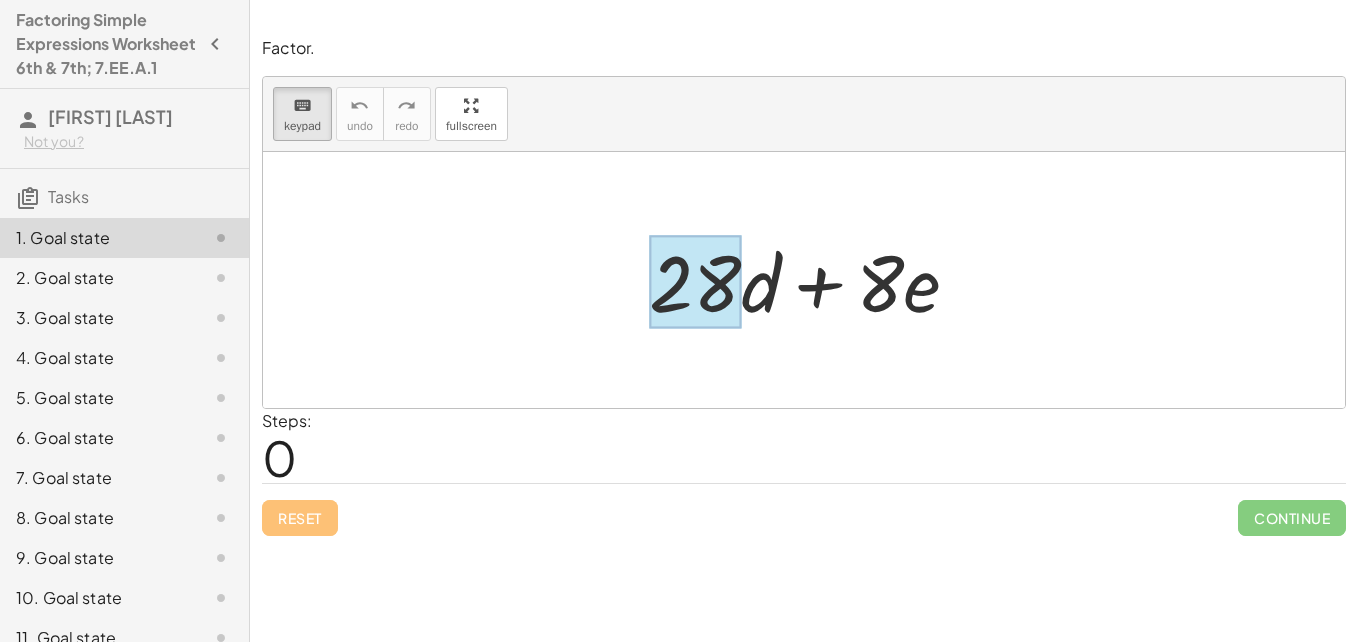 click at bounding box center [695, 282] 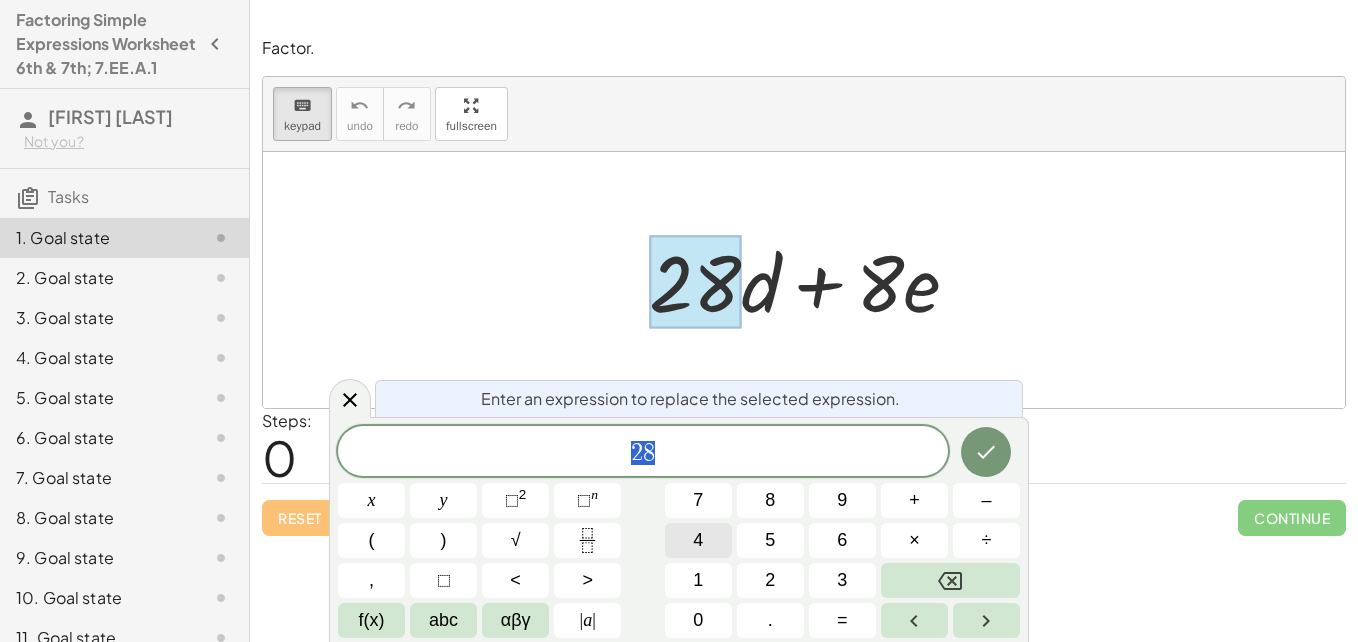 click on "4" at bounding box center [698, 540] 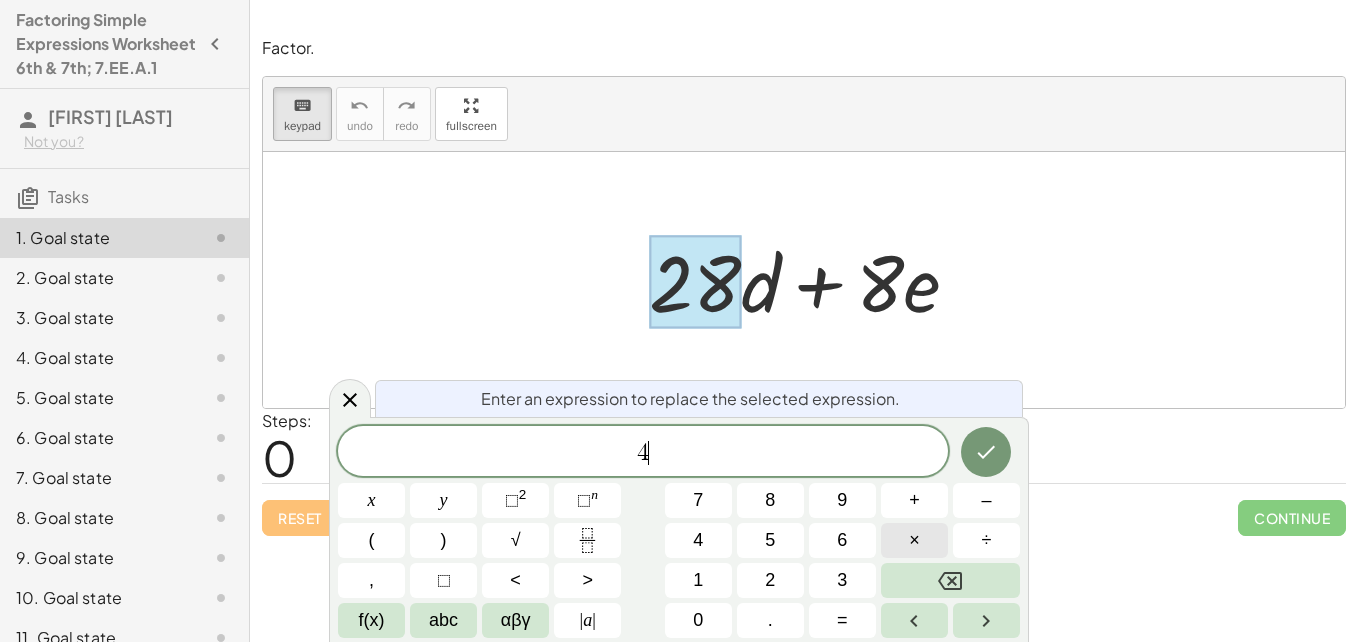 click on "×" at bounding box center (914, 540) 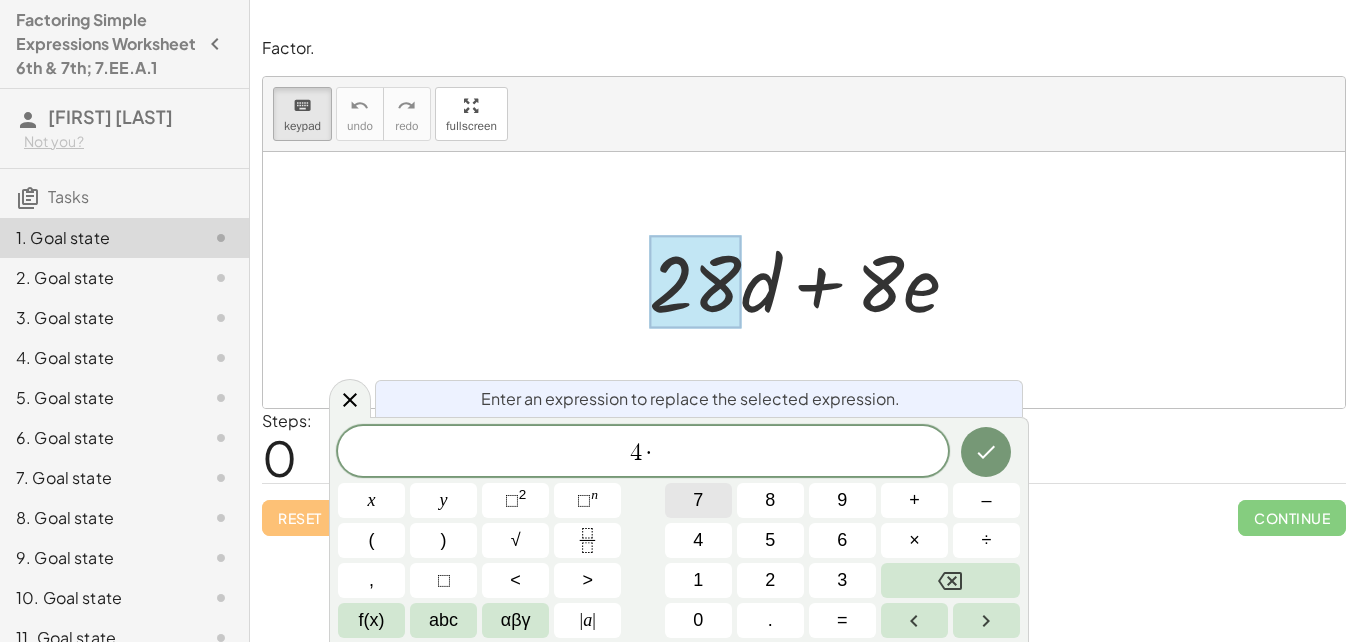 click on "7" at bounding box center [698, 500] 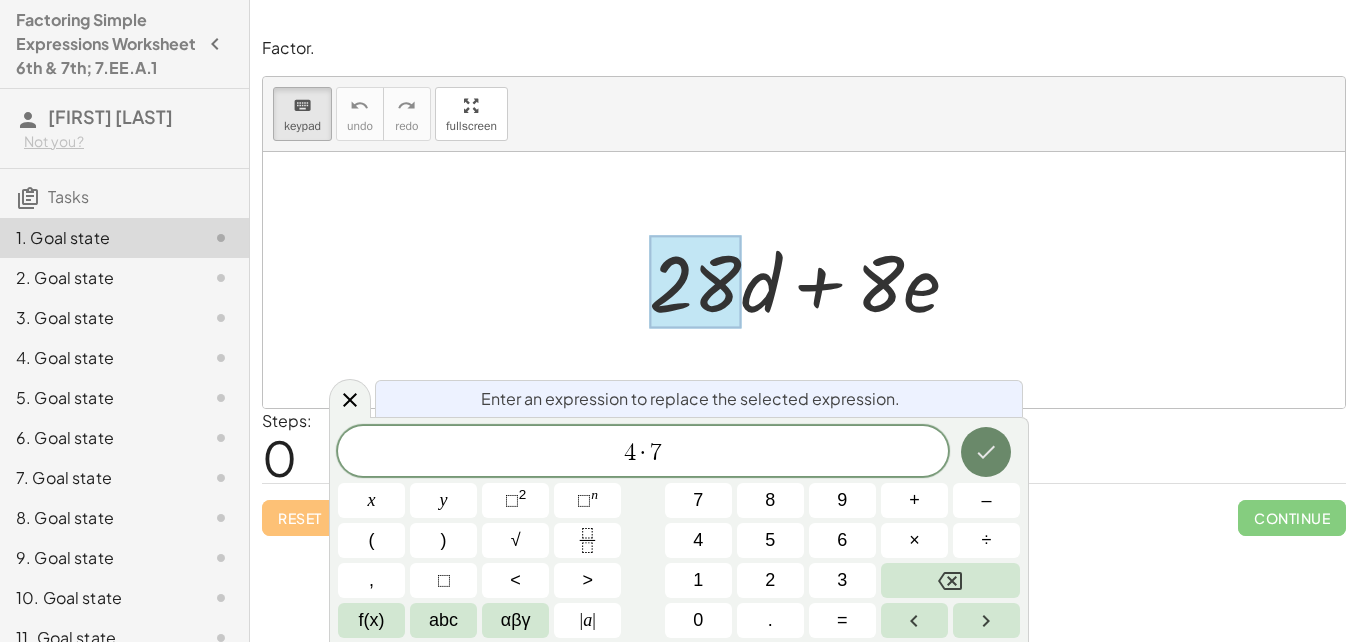 click at bounding box center (986, 452) 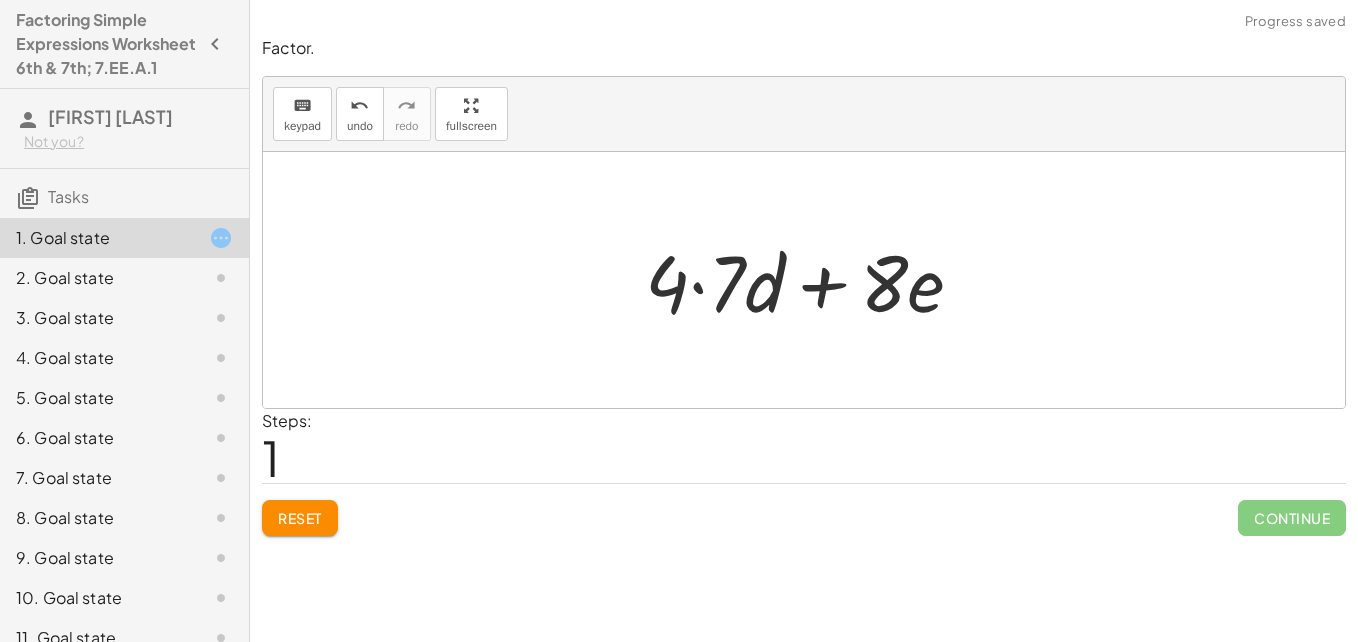 click at bounding box center (812, 280) 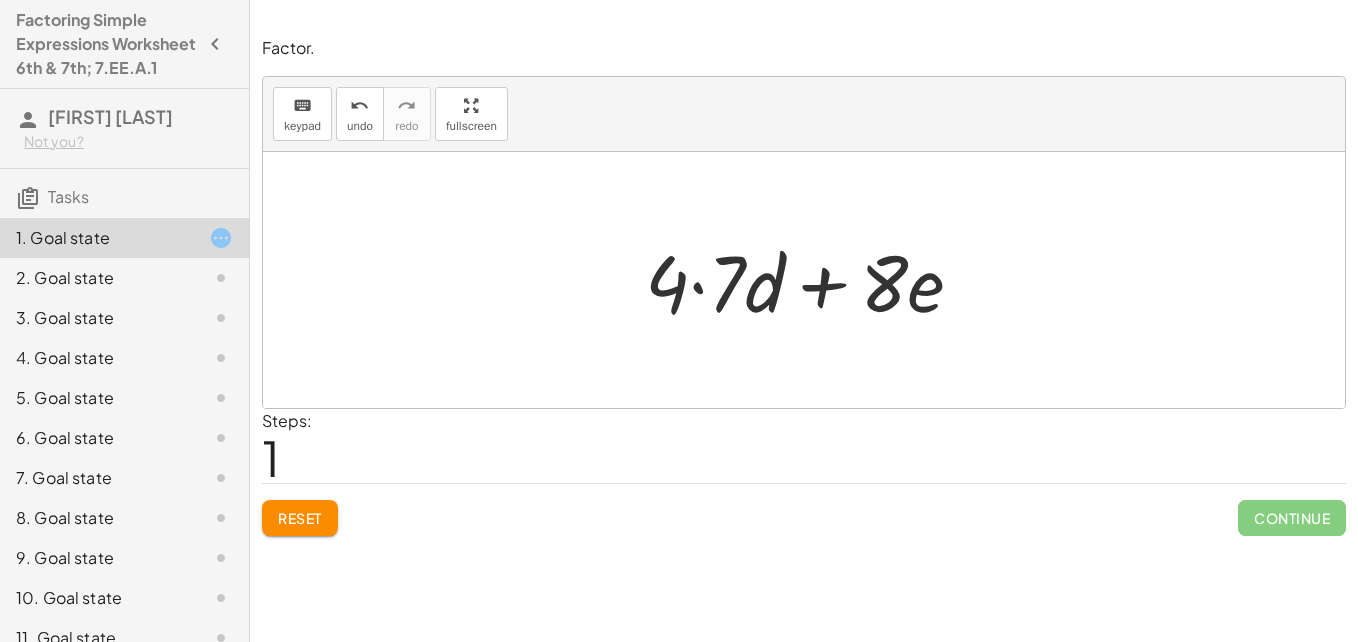 click at bounding box center (812, 280) 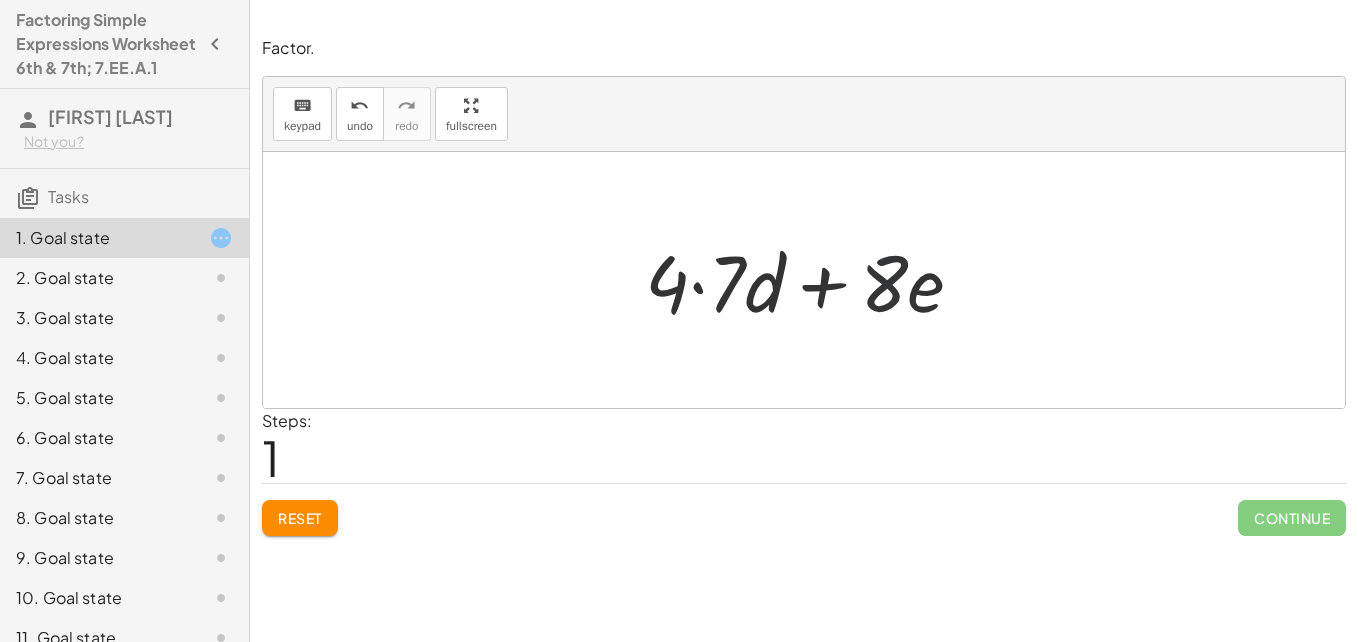 click at bounding box center (812, 280) 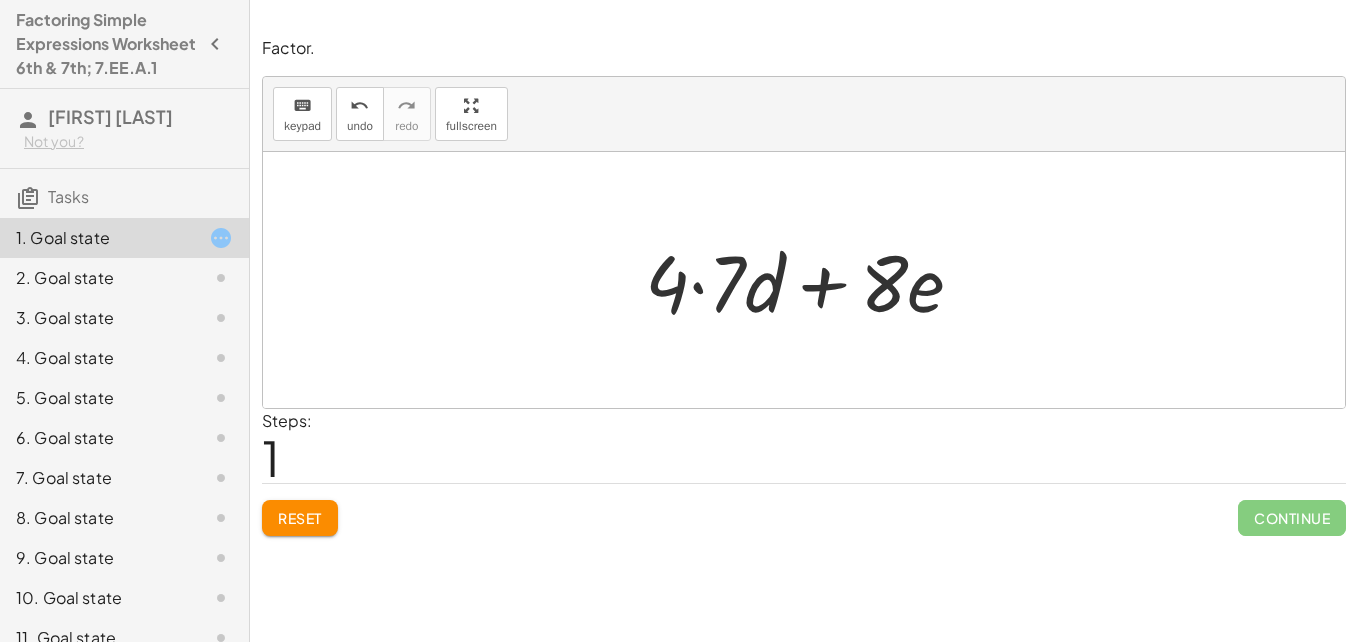 click at bounding box center (812, 280) 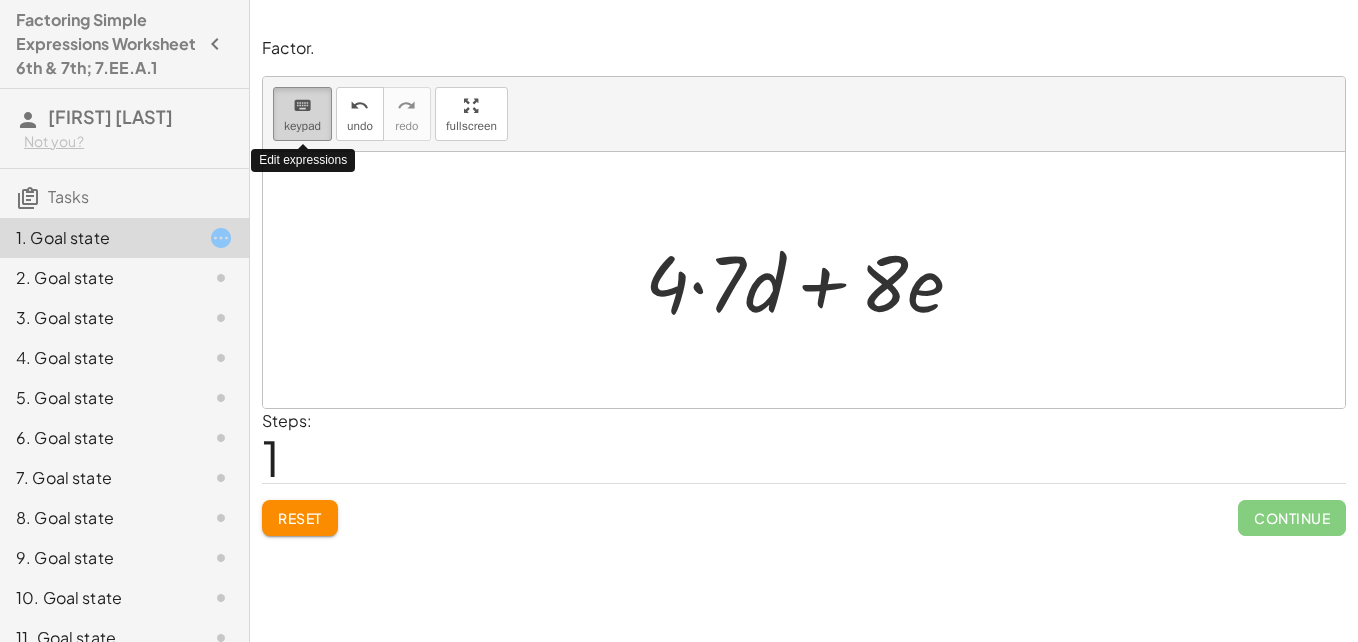 click on "keyboard keypad" at bounding box center (302, 114) 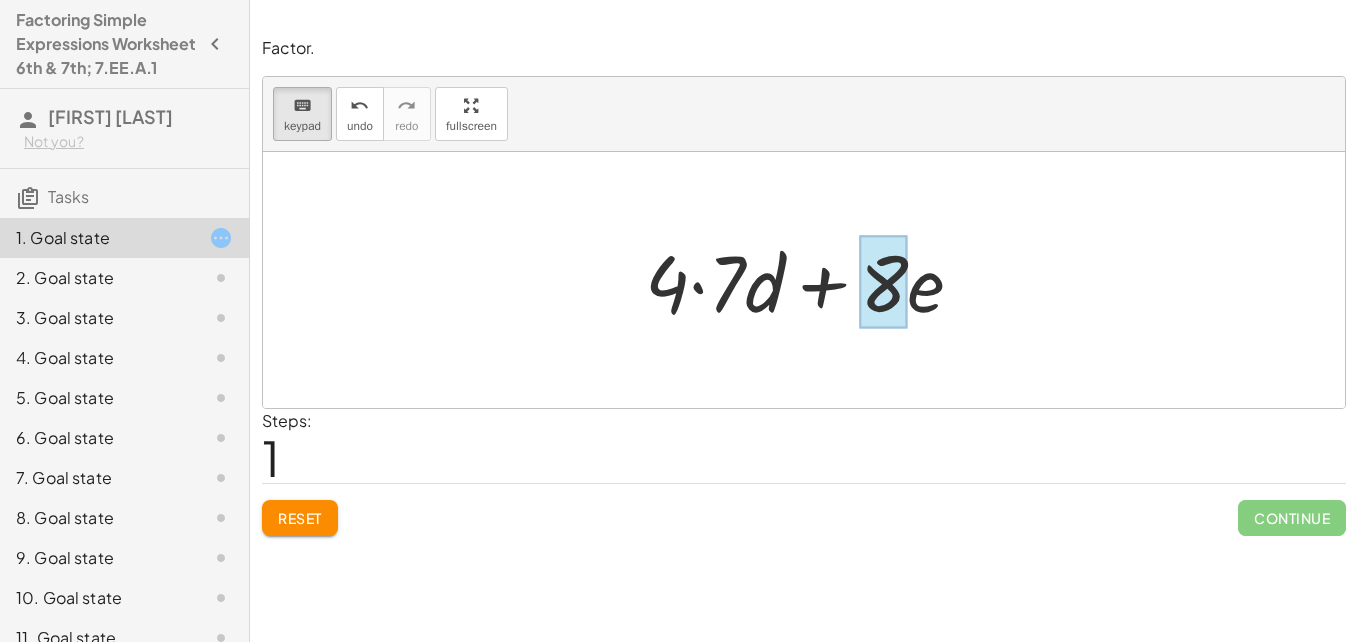 click at bounding box center [884, 282] 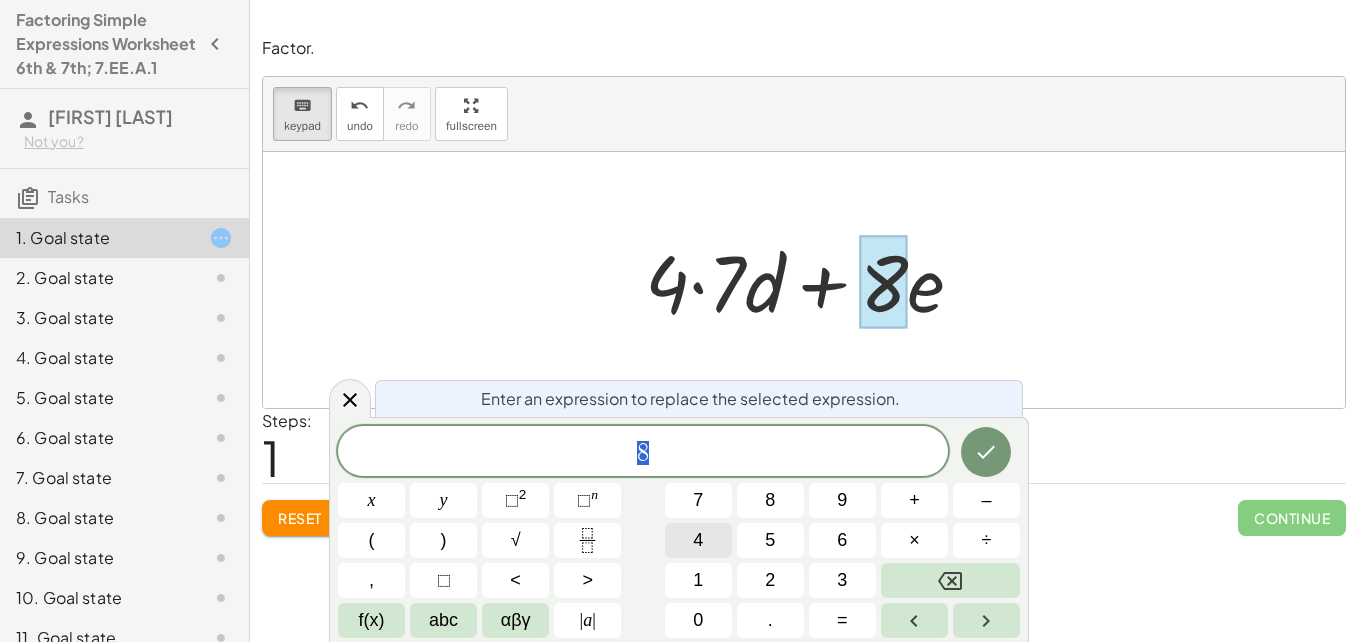 click on "4" at bounding box center (698, 540) 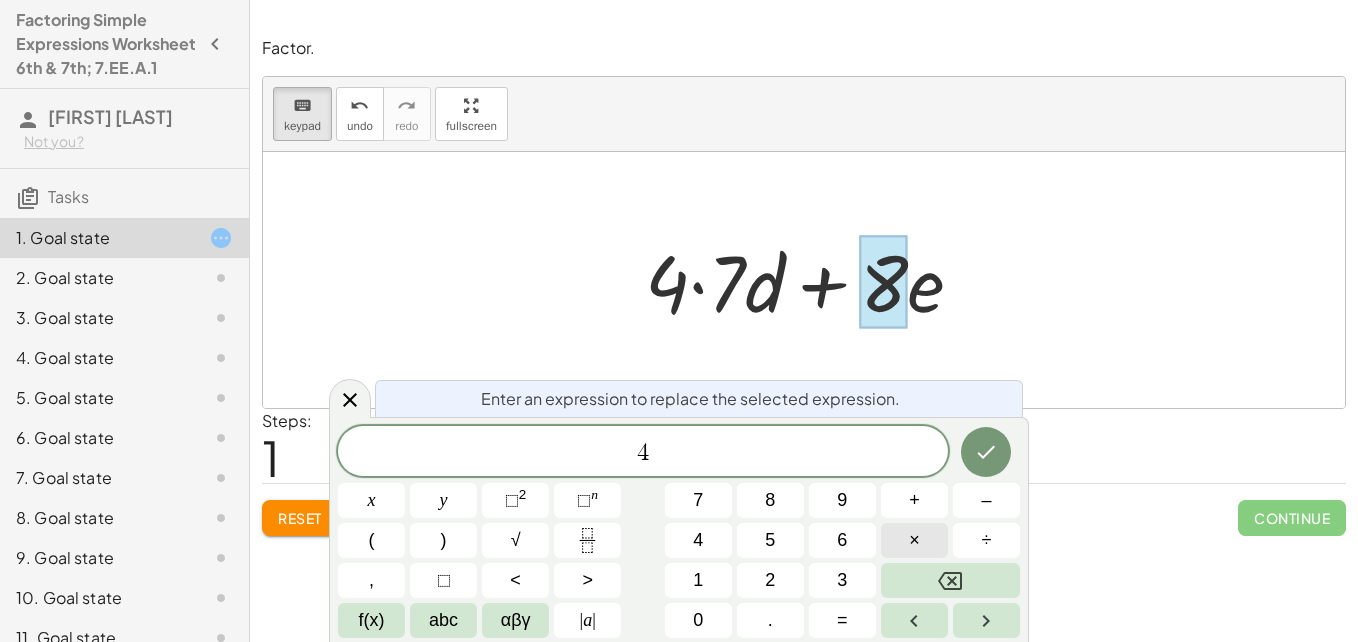 click on "×" at bounding box center (914, 540) 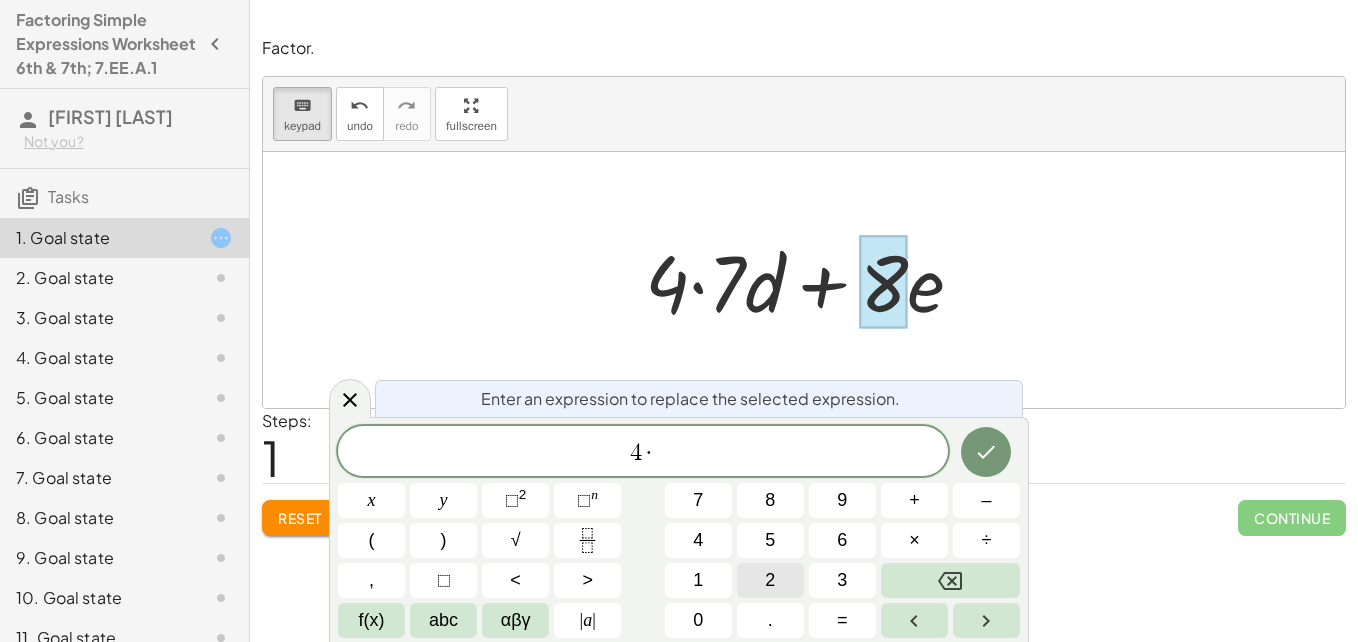 click on "2" at bounding box center (770, 580) 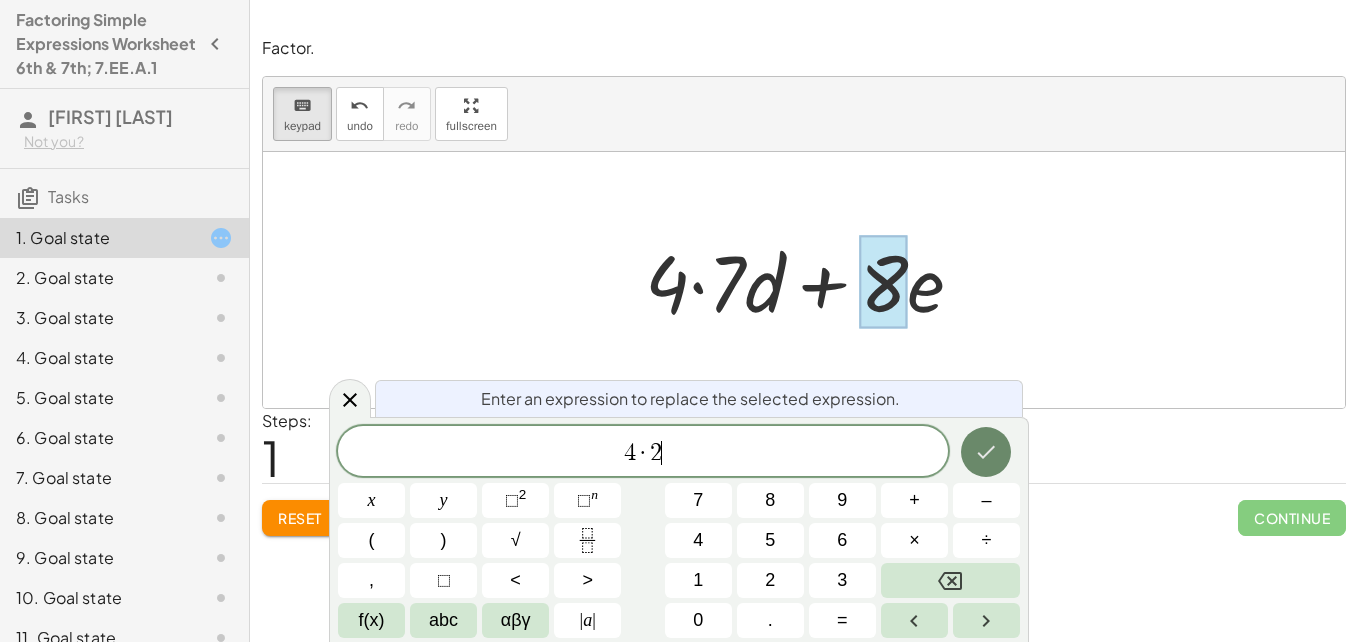click 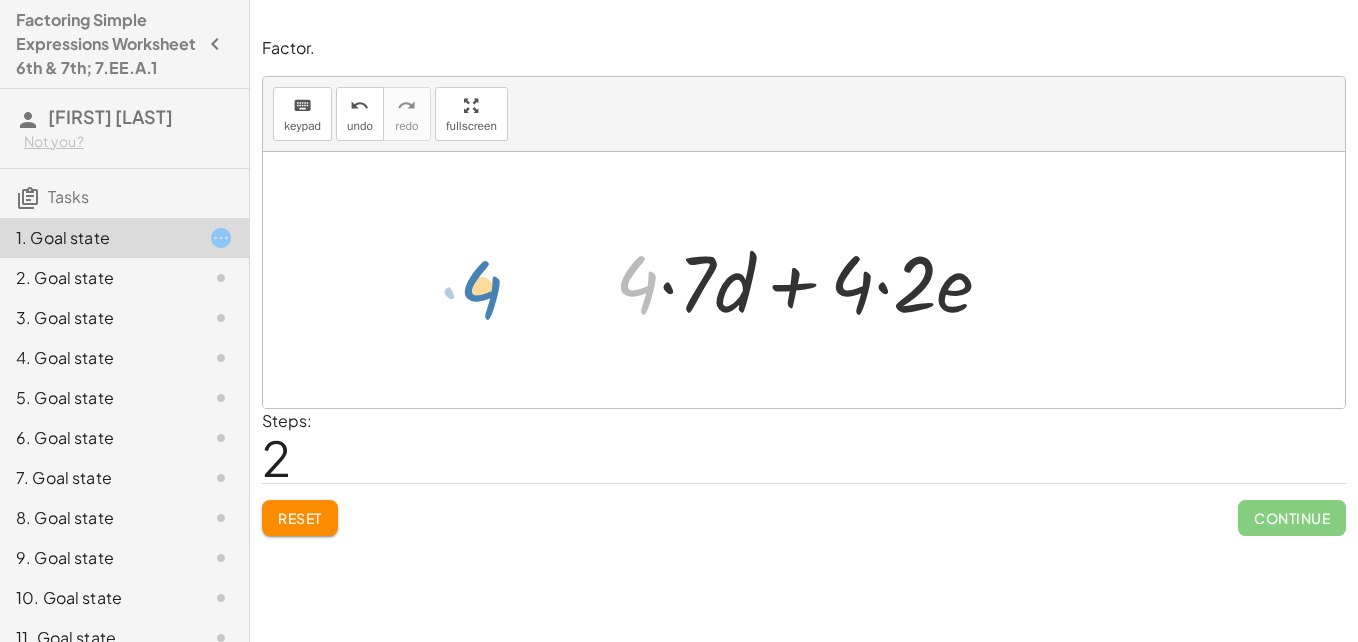 drag, startPoint x: 646, startPoint y: 278, endPoint x: 490, endPoint y: 283, distance: 156.08011 